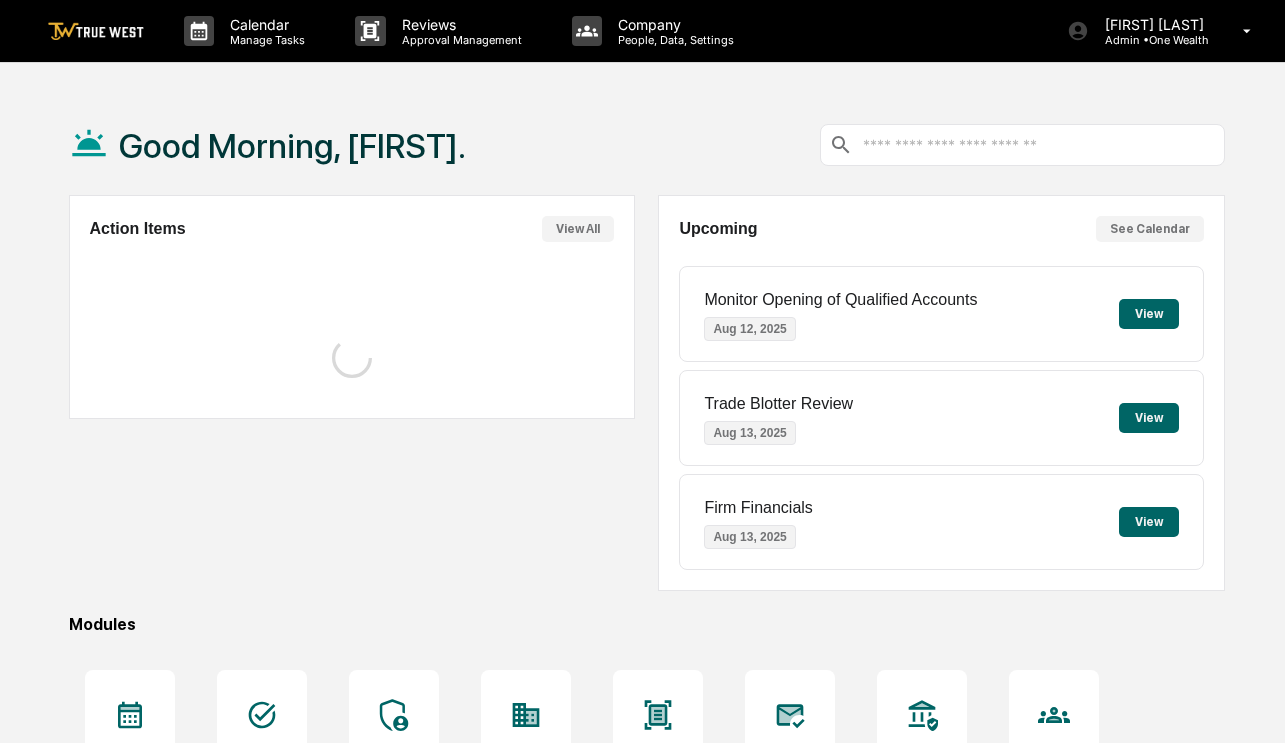 scroll, scrollTop: 0, scrollLeft: 0, axis: both 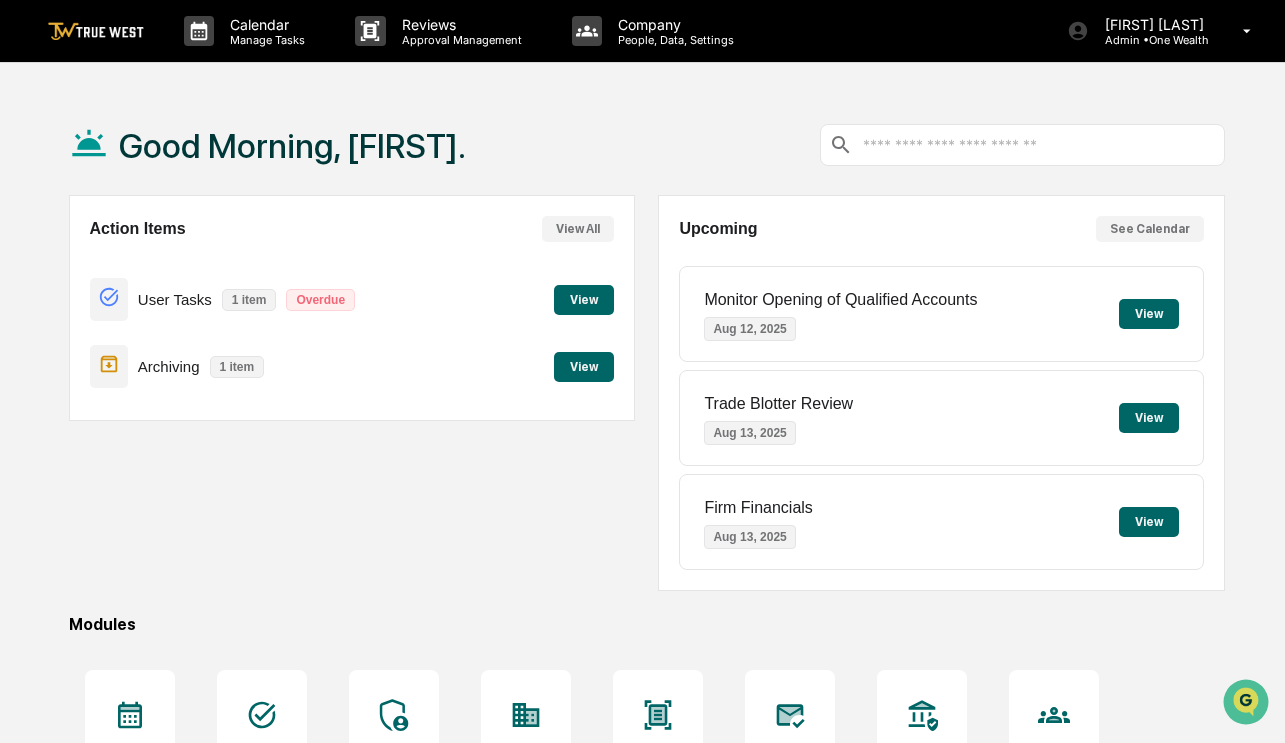 click on "Good Morning, [FIRST]." at bounding box center [647, 145] 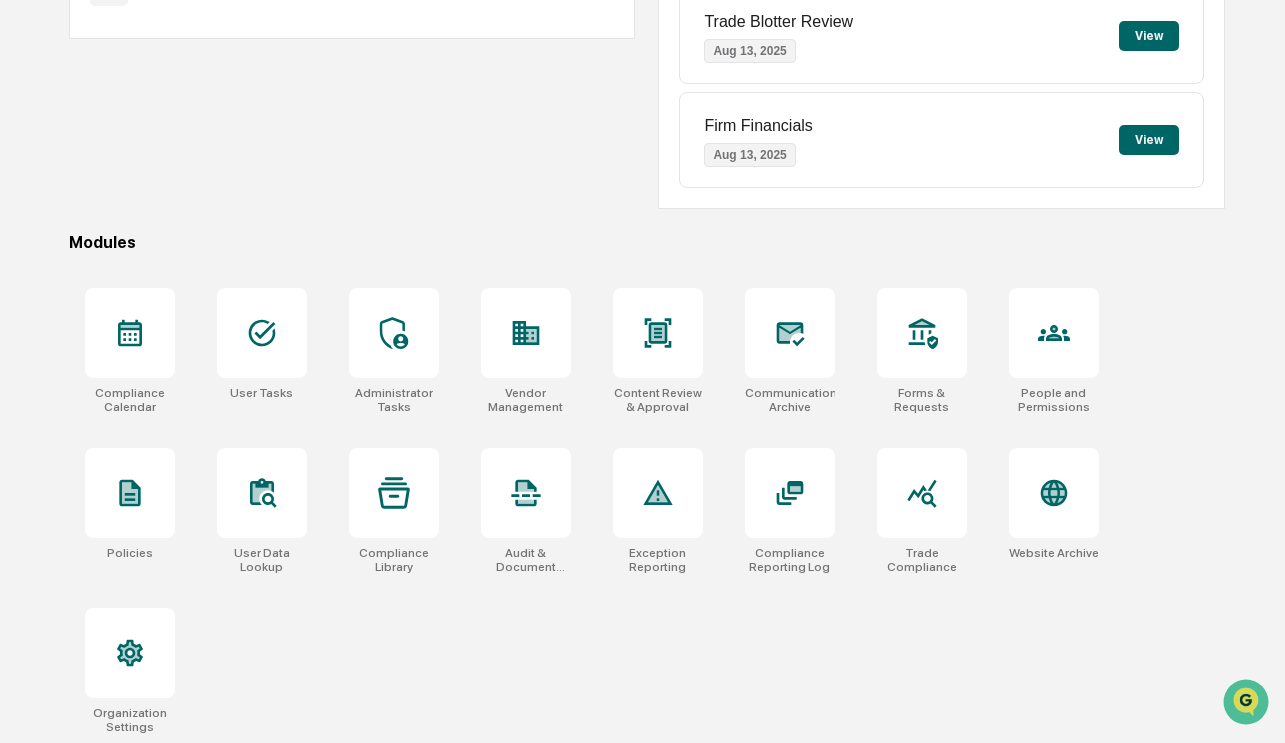 scroll, scrollTop: 385, scrollLeft: 0, axis: vertical 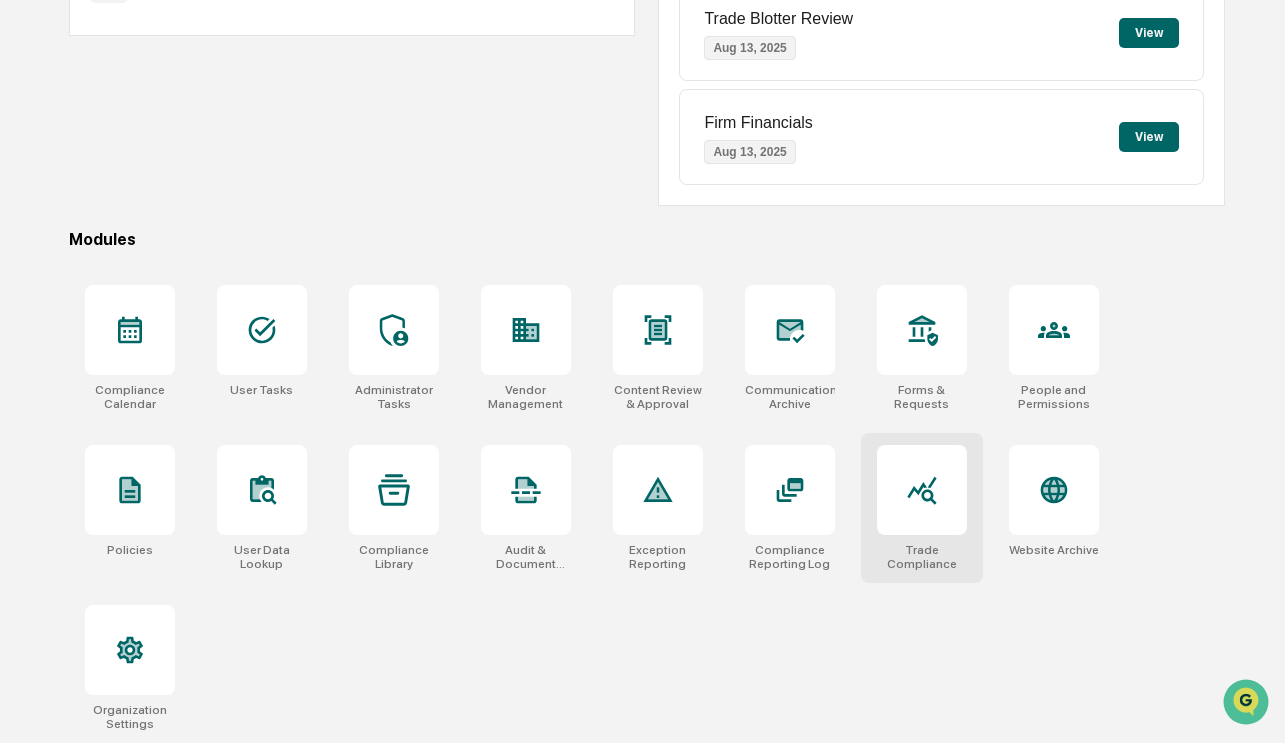 click 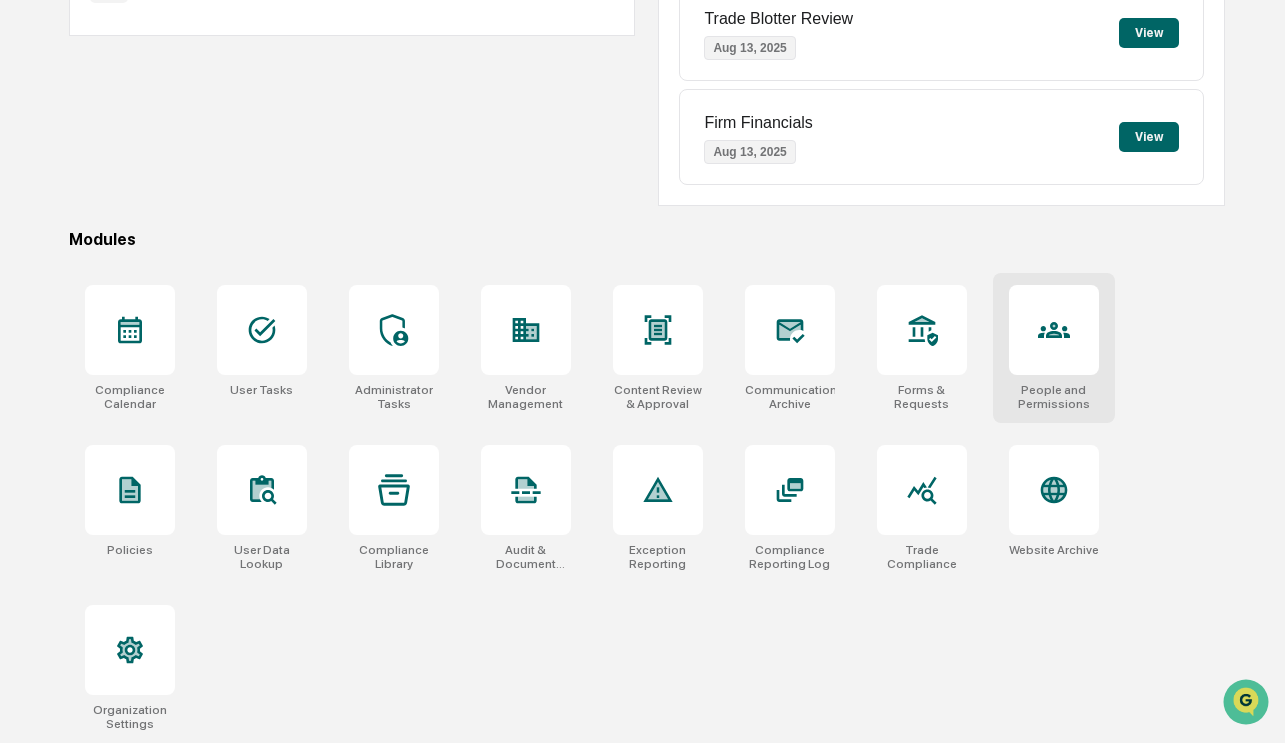 click at bounding box center [1054, 330] 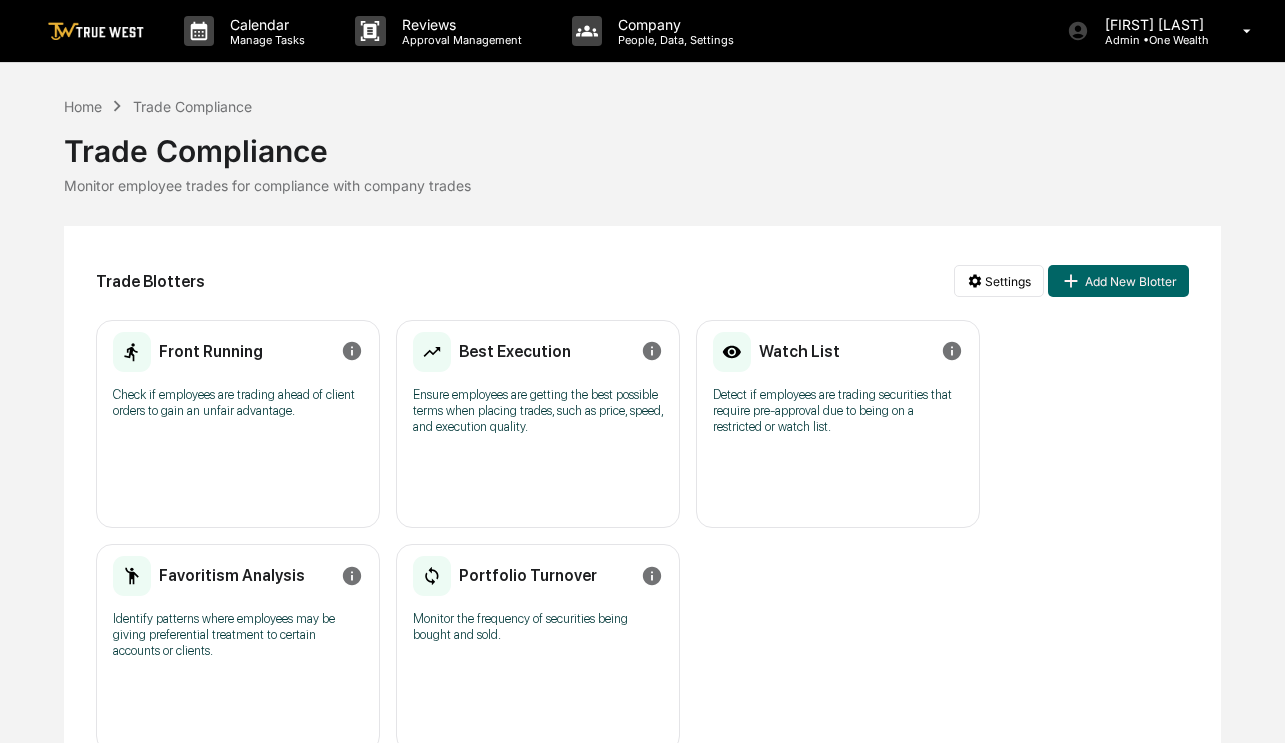 scroll, scrollTop: 0, scrollLeft: 0, axis: both 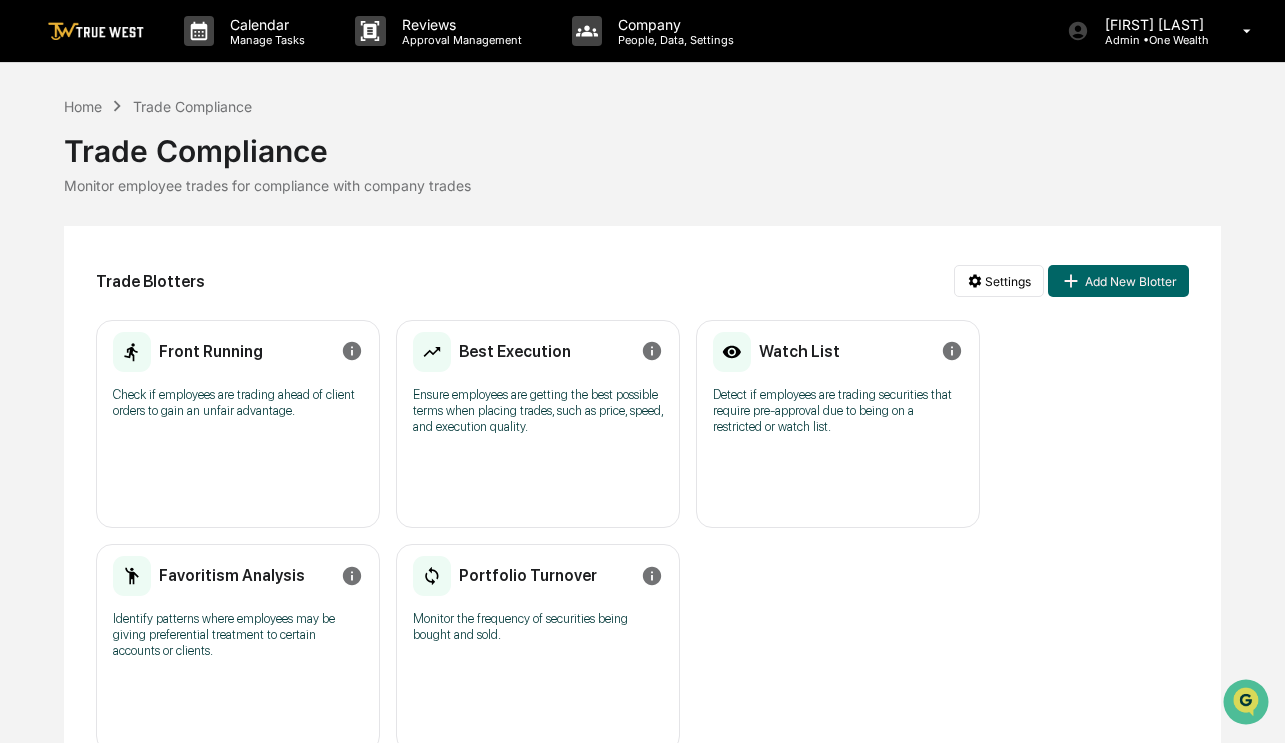 click on "Check if employees are trading ahead of client orders to gain an unfair advantage." at bounding box center (238, 403) 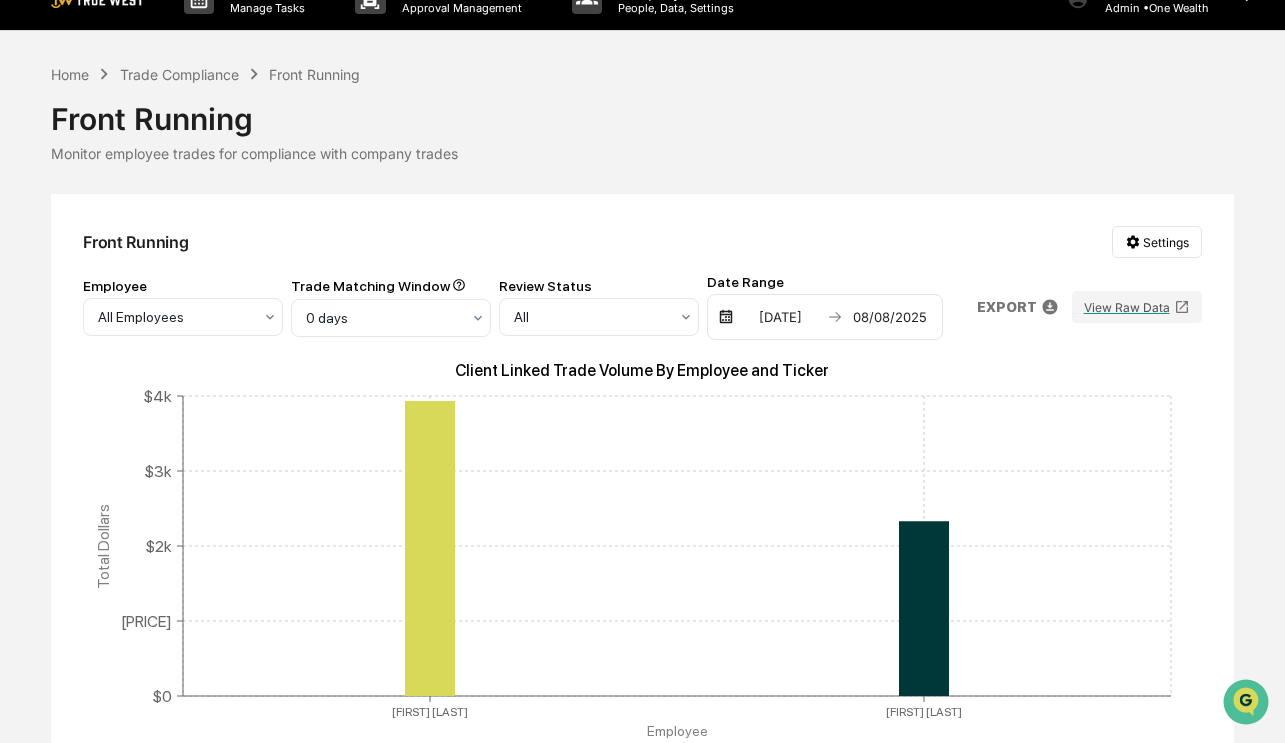 scroll, scrollTop: 0, scrollLeft: 0, axis: both 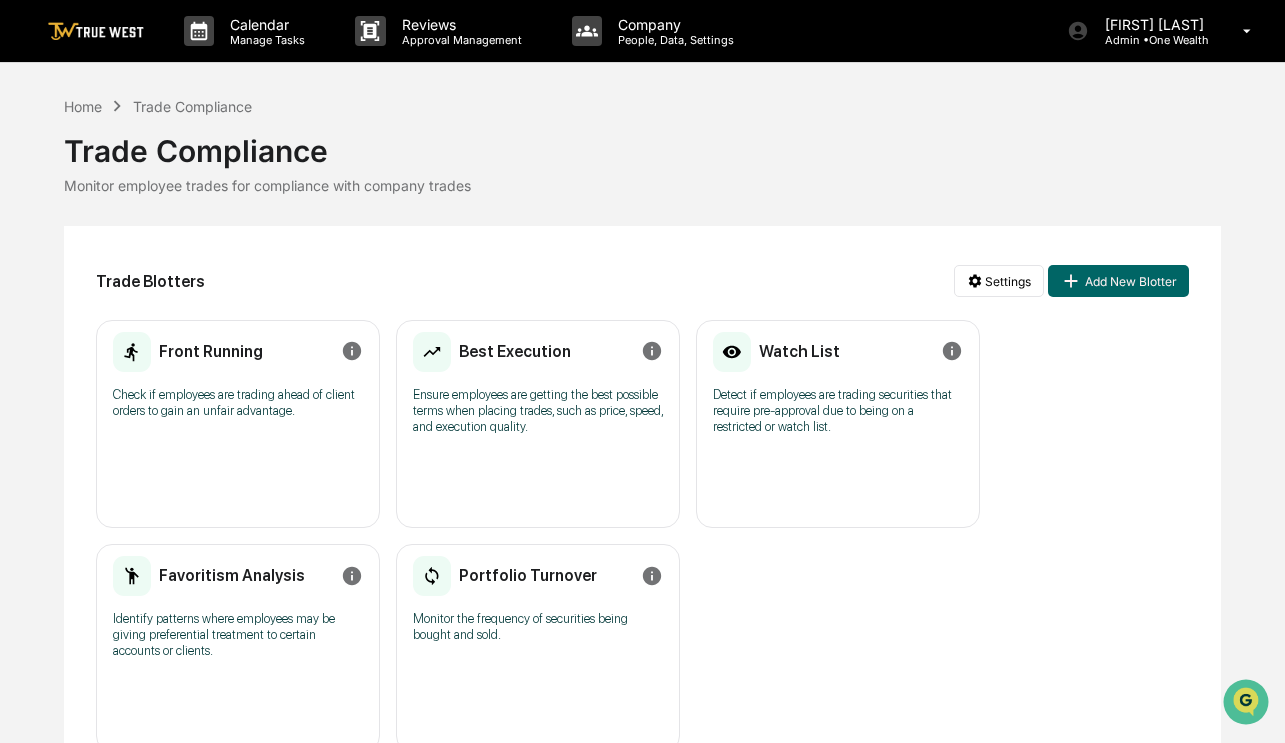 click on "Best Execution Ensure employees are getting the best possible terms when placing trades, such as price, speed, and execution quality." at bounding box center [538, 388] 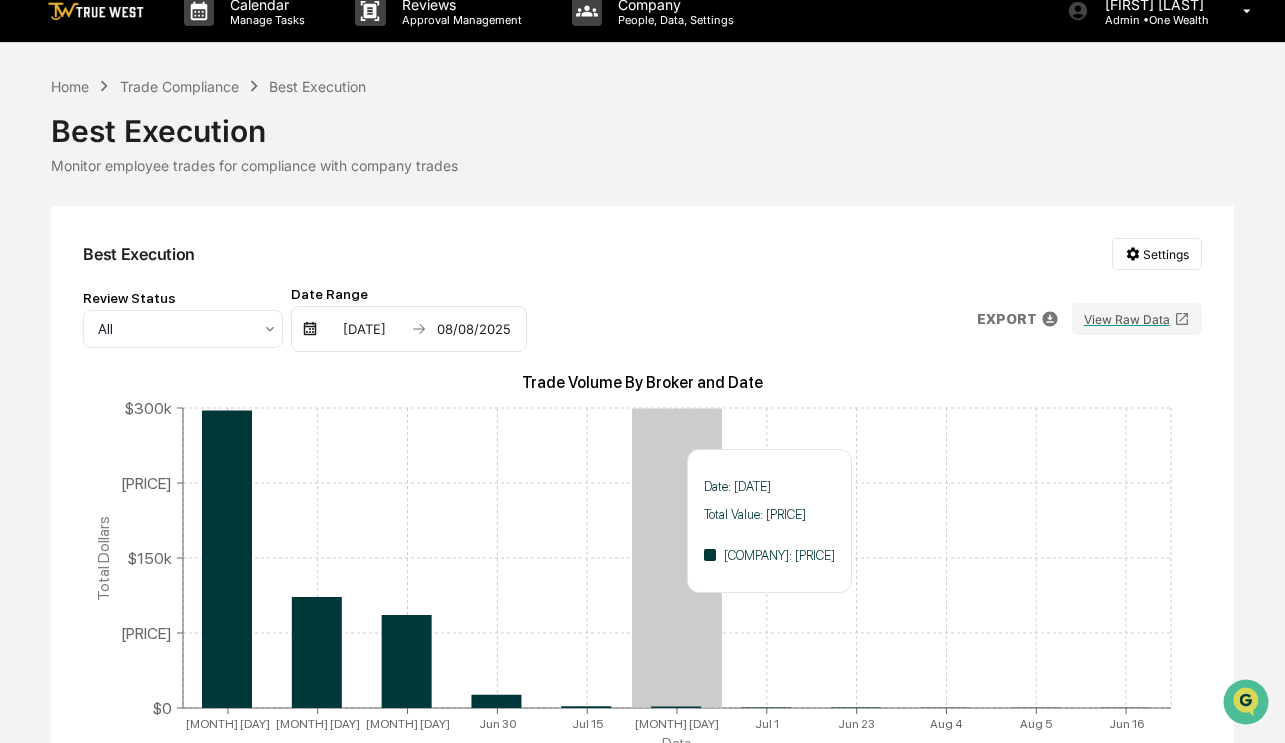 scroll, scrollTop: 0, scrollLeft: 0, axis: both 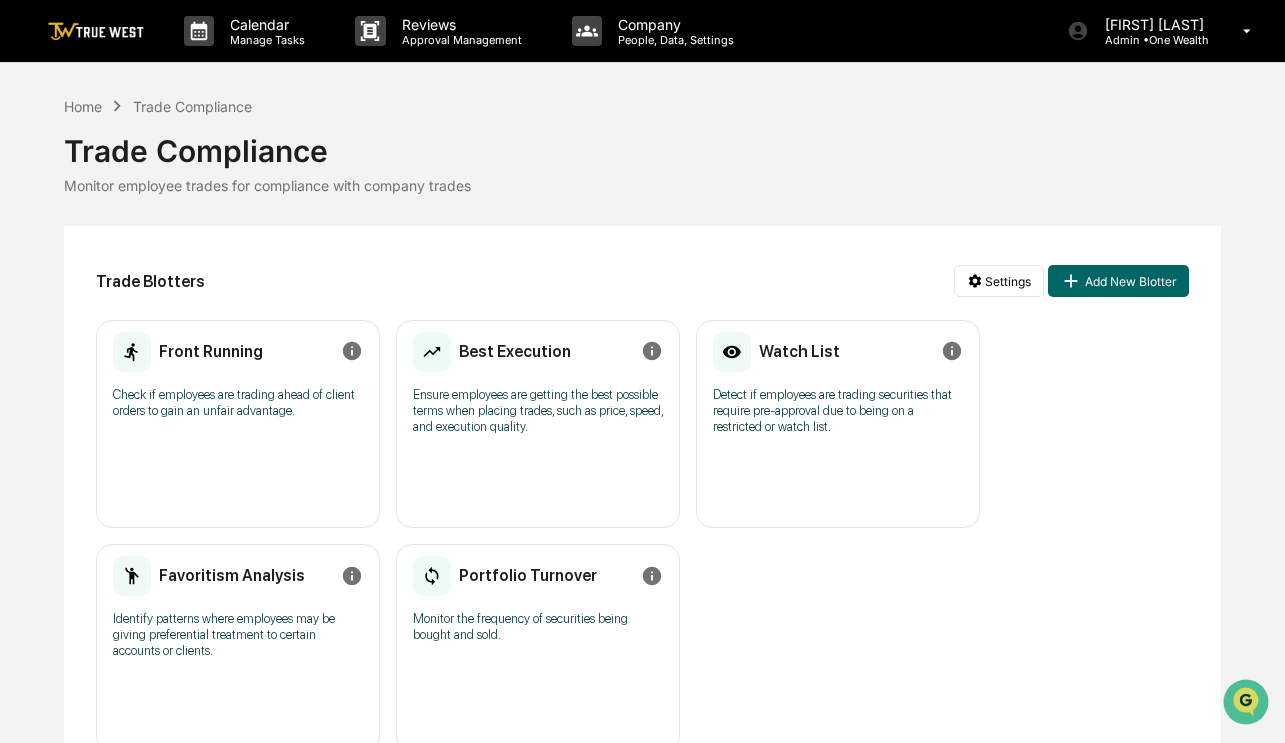click on "Identify patterns where employees may be giving preferential treatment to certain accounts or clients." at bounding box center [238, 635] 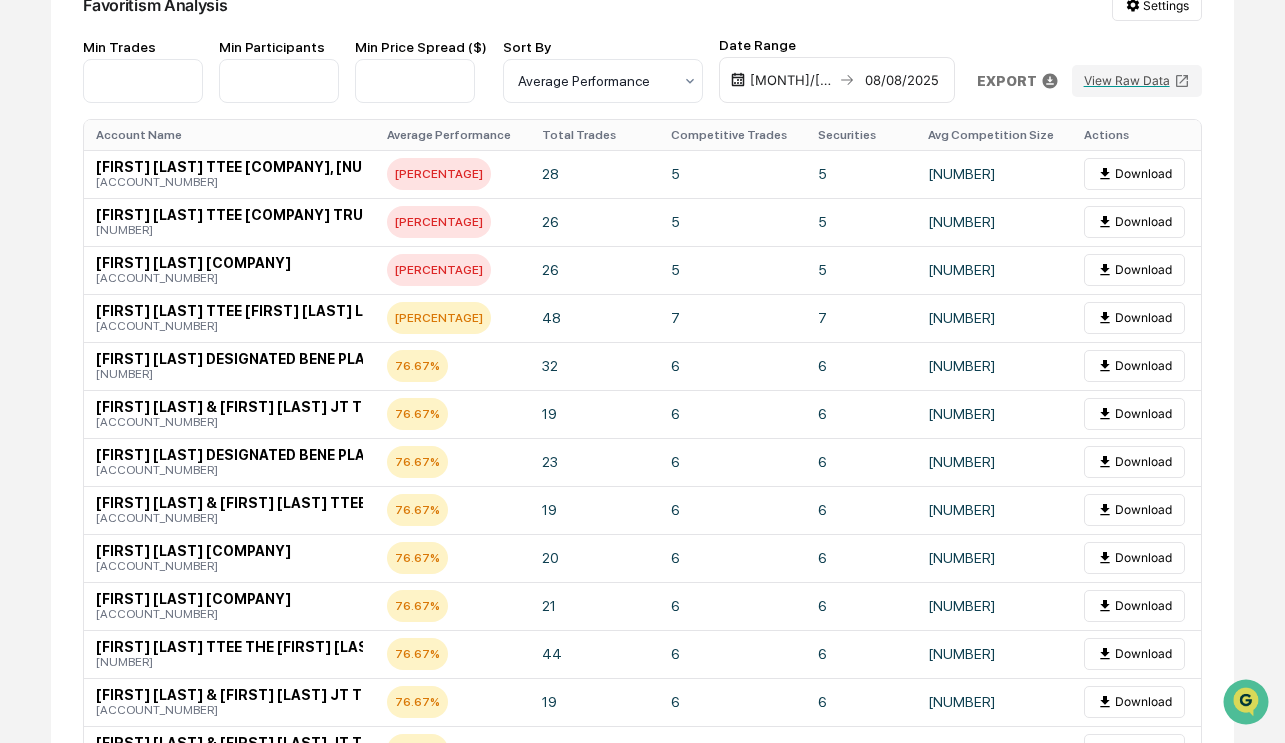 scroll, scrollTop: 57, scrollLeft: 0, axis: vertical 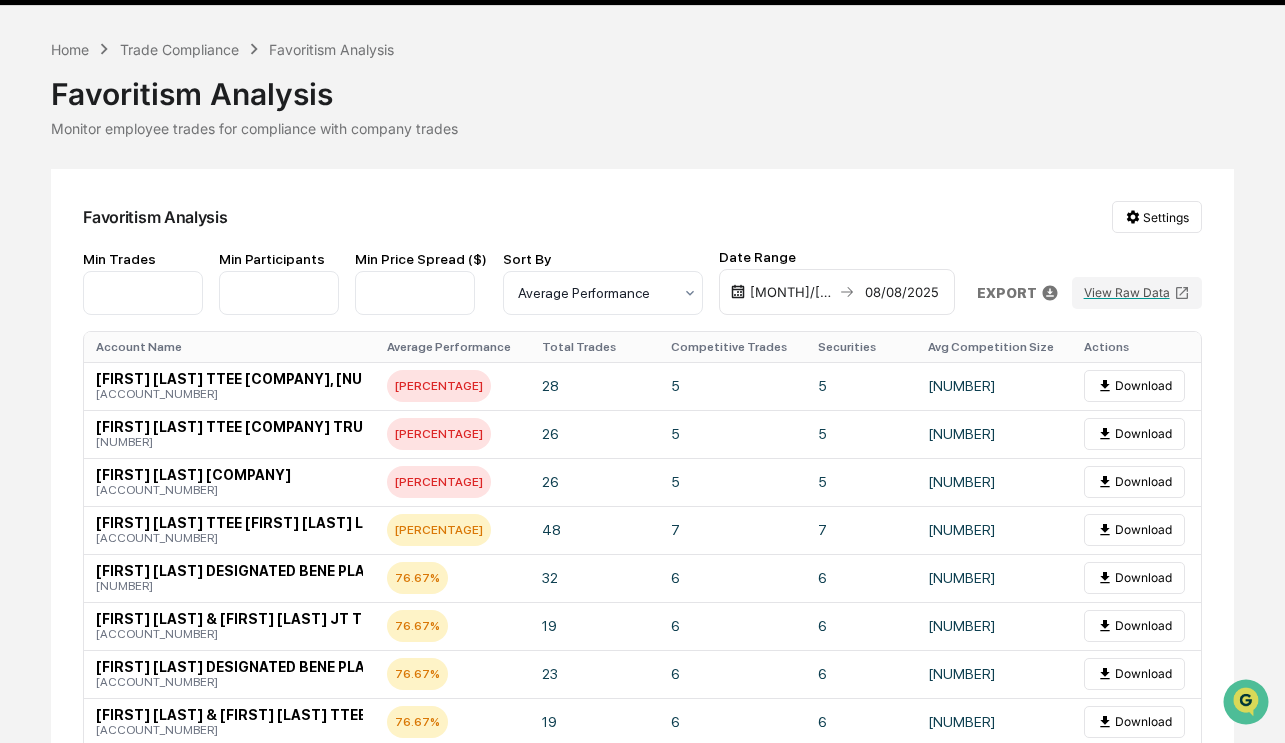 click on "Favoritism Analysis" at bounding box center (642, 86) 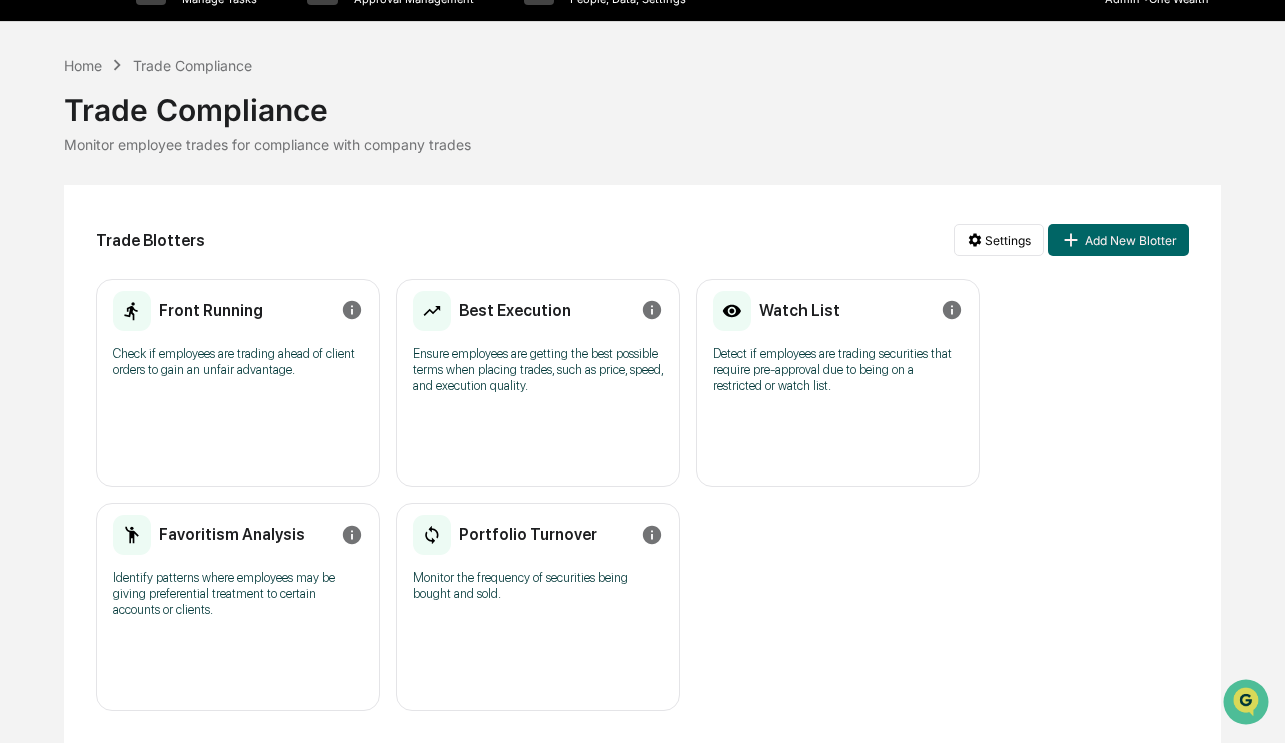 scroll, scrollTop: 0, scrollLeft: 0, axis: both 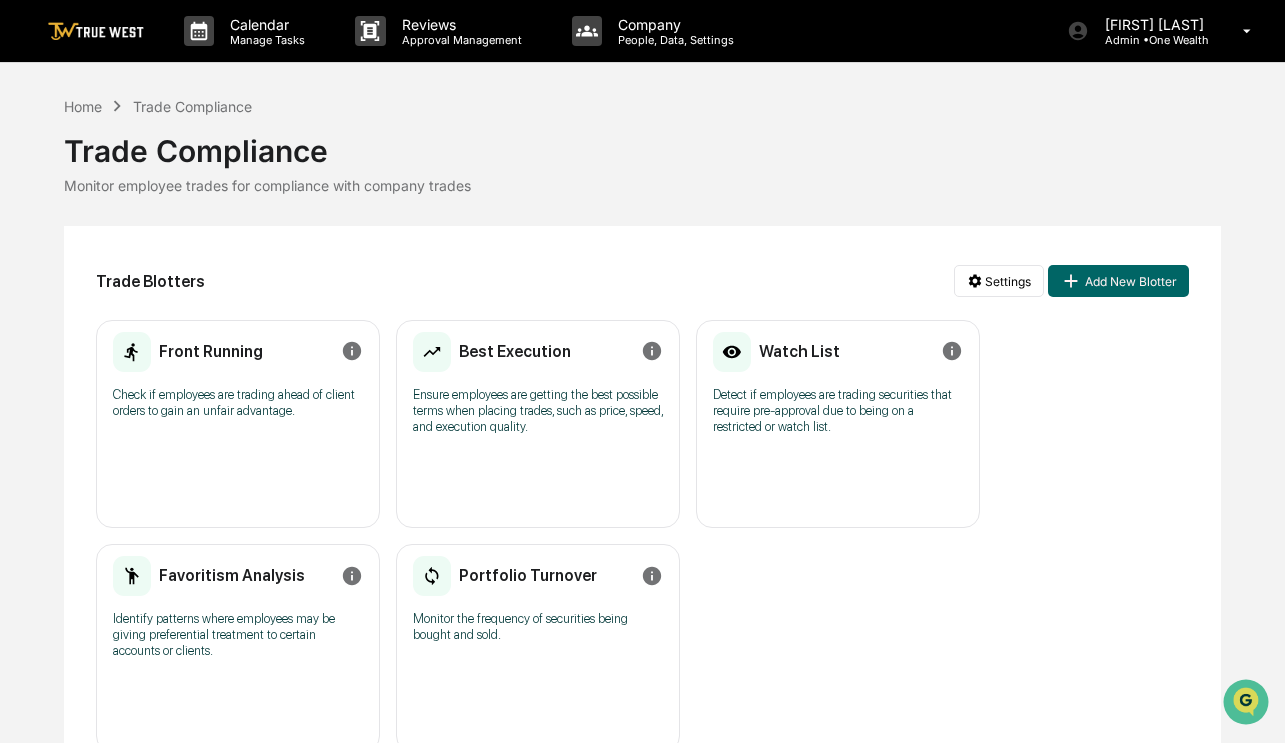 click on "Portfolio Turnover Monitor the frequency of securities being bought and sold. No entries" at bounding box center [538, 648] 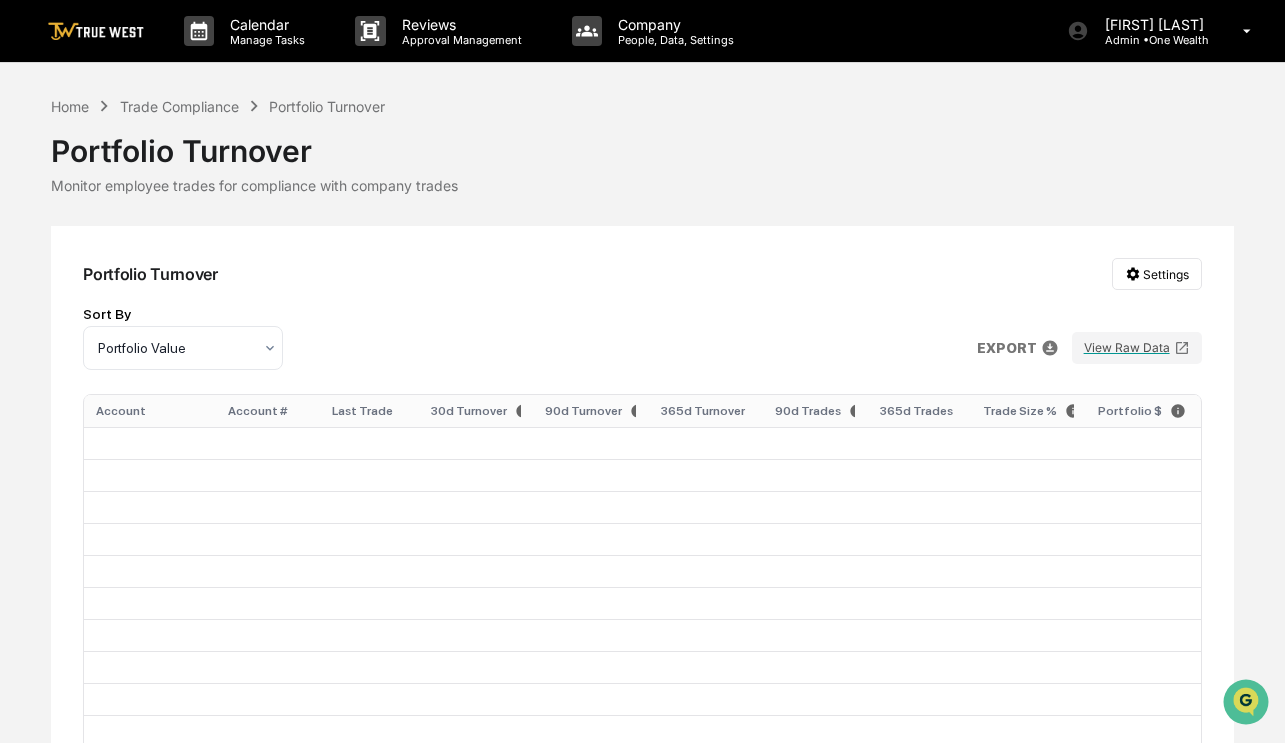 click on "Portfolio Turnover" at bounding box center [642, 143] 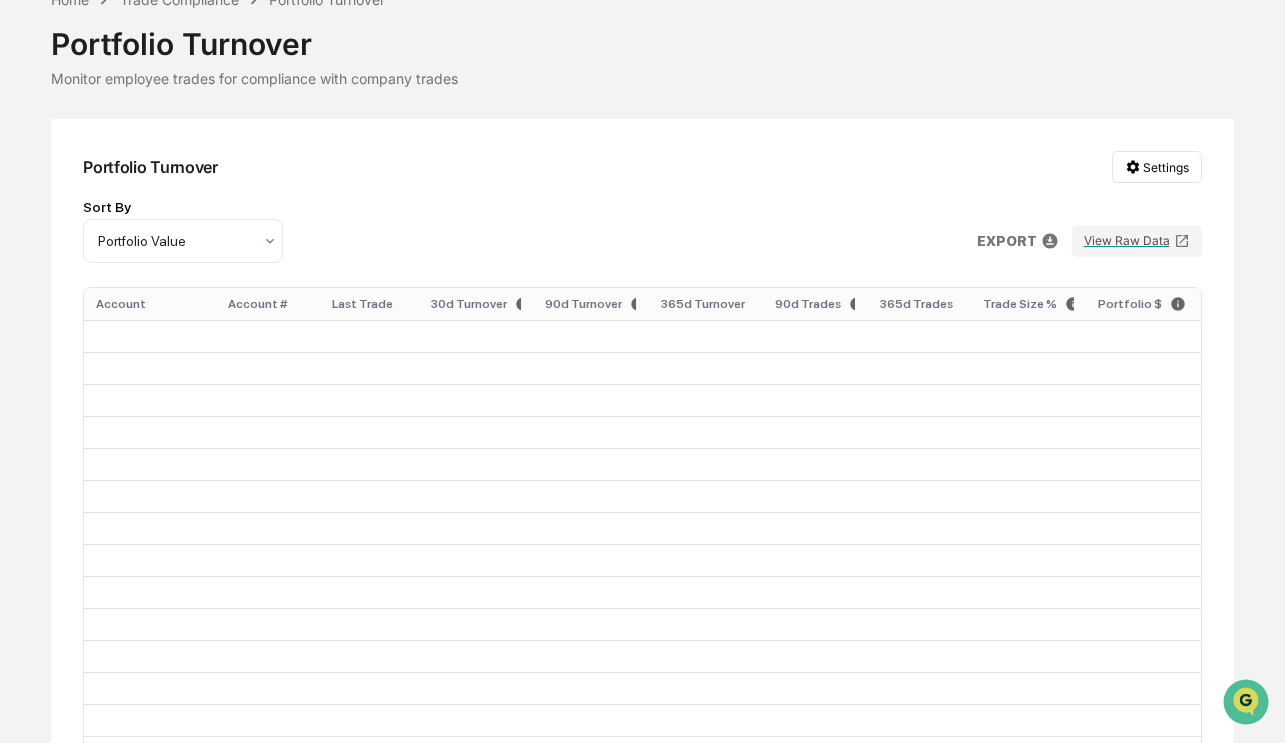 scroll, scrollTop: 0, scrollLeft: 0, axis: both 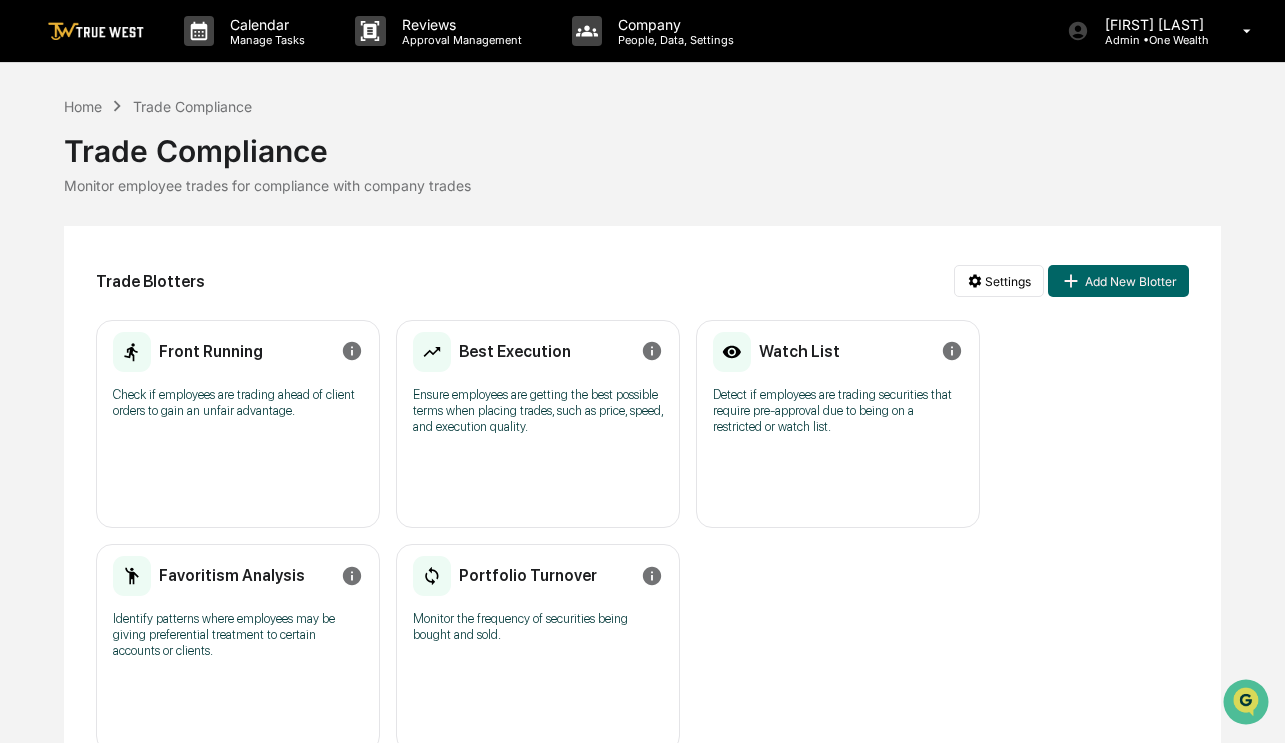 click on "Trade Compliance" at bounding box center [642, 143] 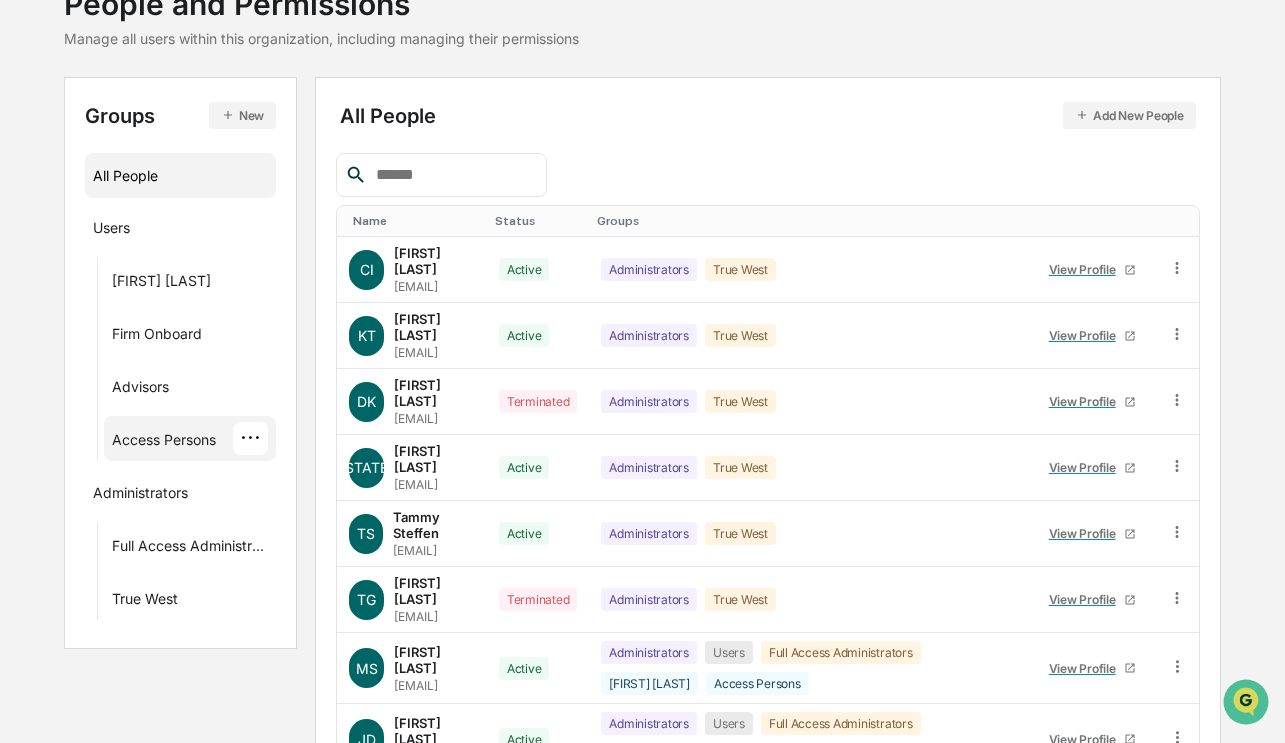scroll, scrollTop: 0, scrollLeft: 0, axis: both 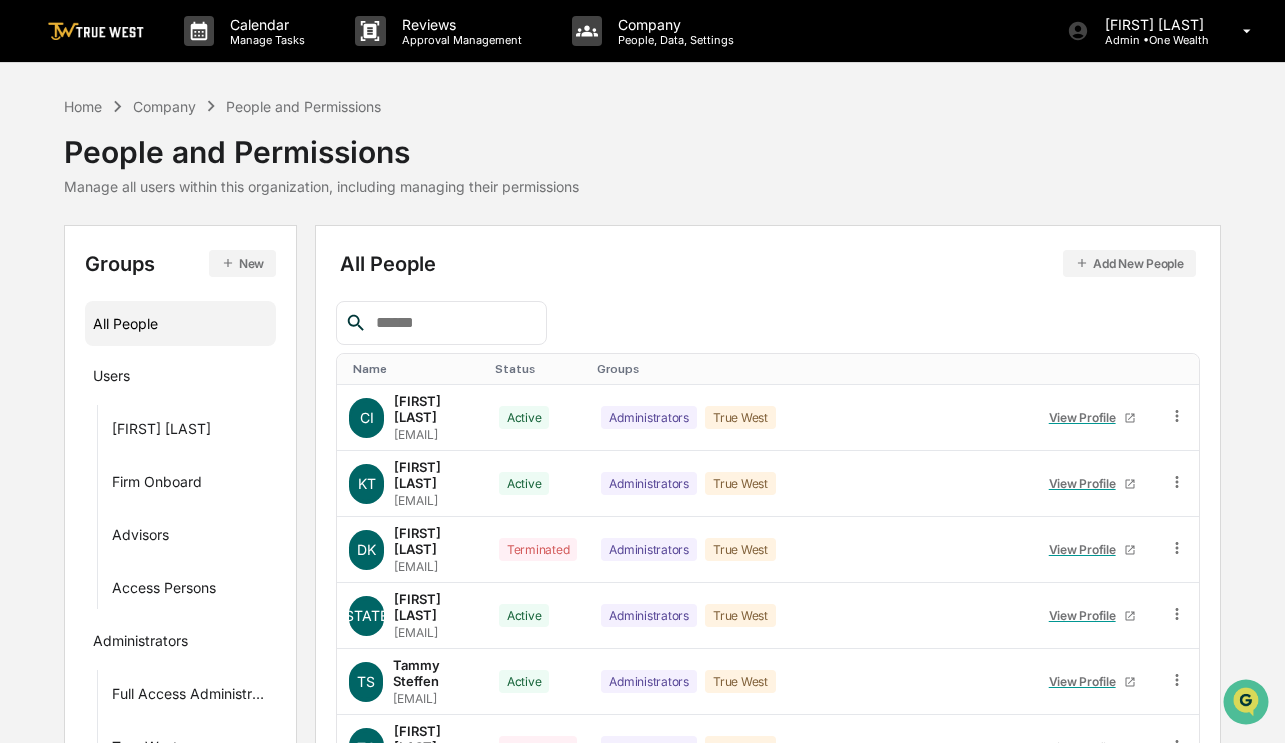 click at bounding box center [108, 31] 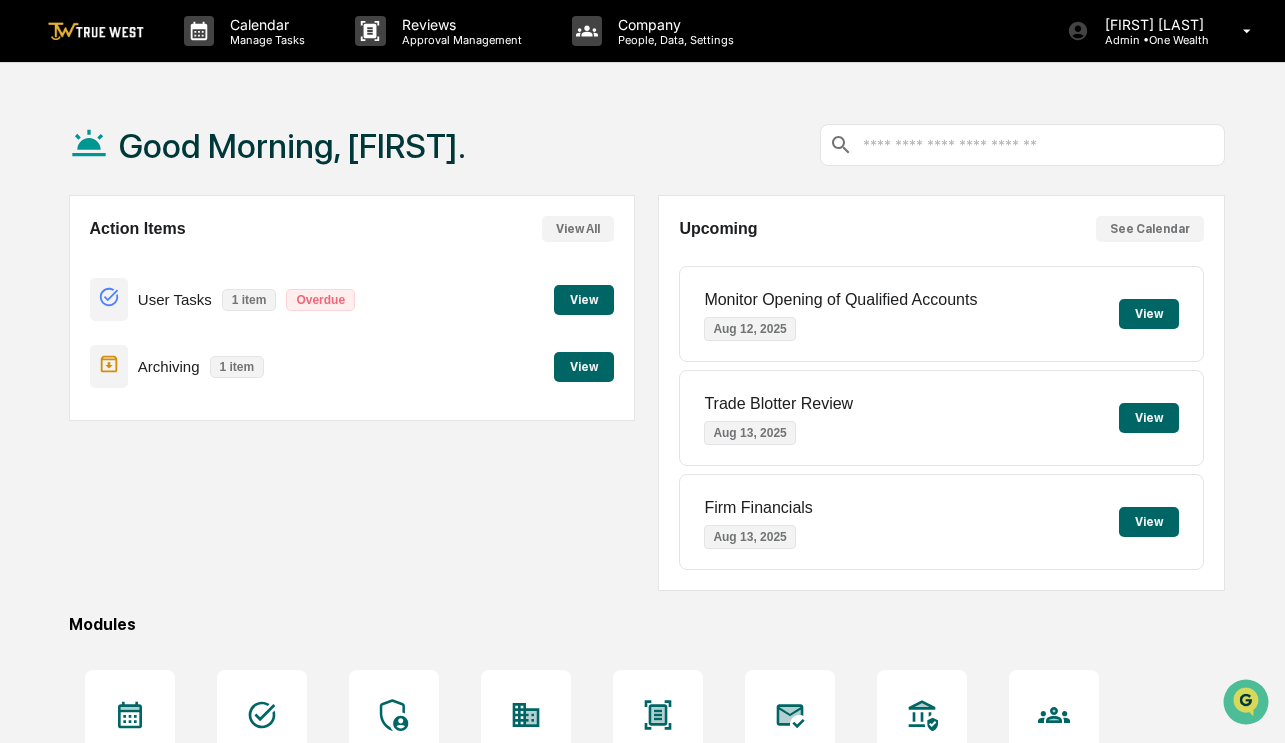 click on "Good Morning, [FIRST]." at bounding box center (647, 145) 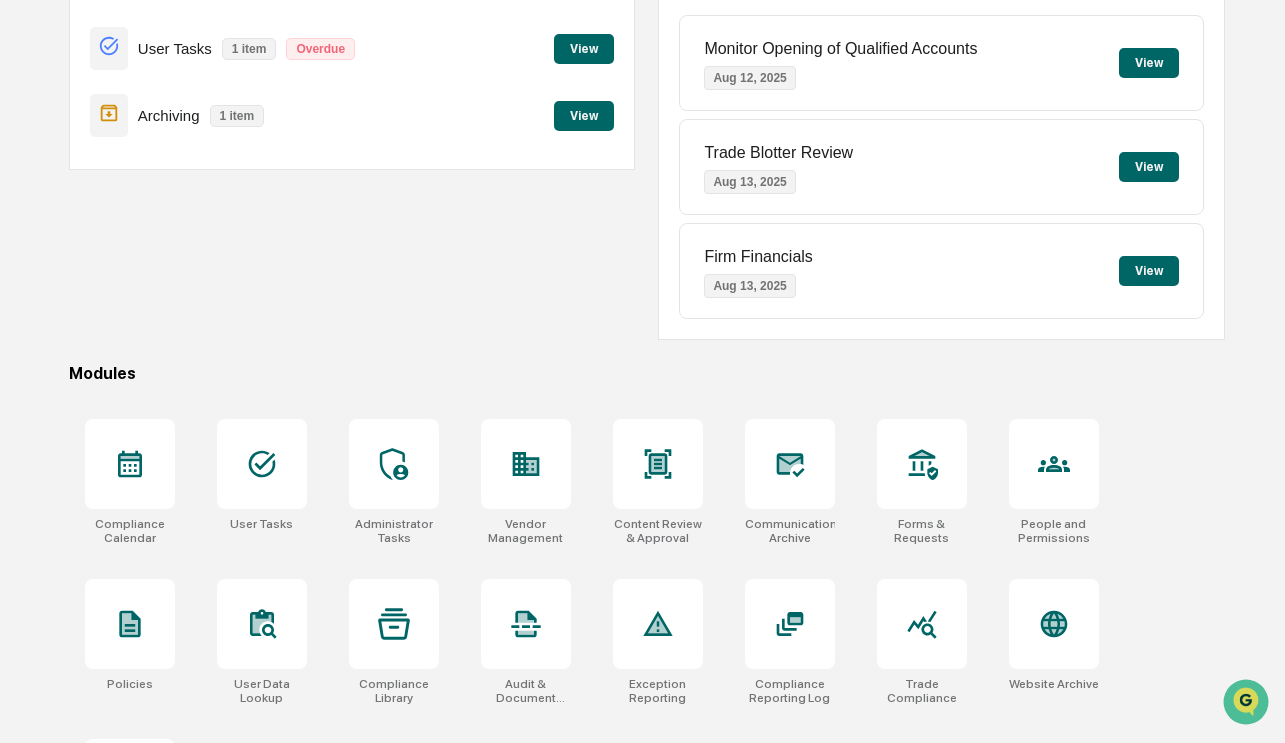 scroll, scrollTop: 385, scrollLeft: 0, axis: vertical 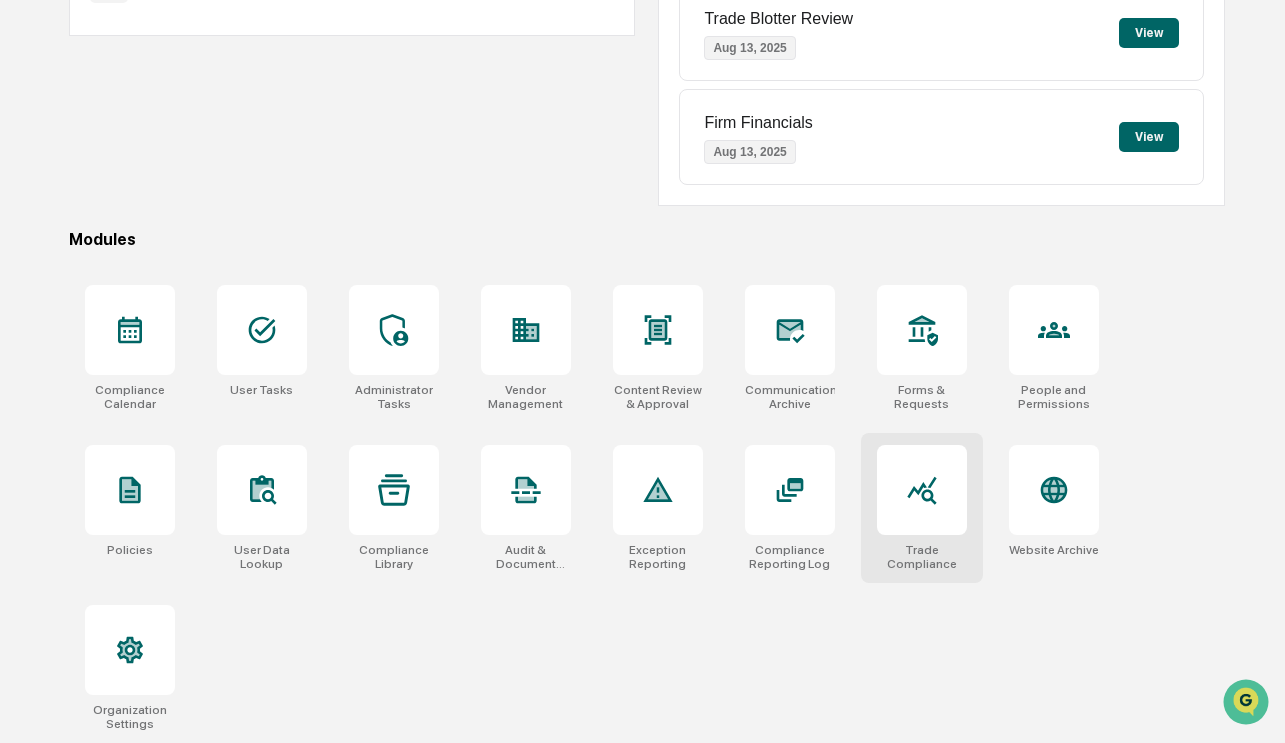 click 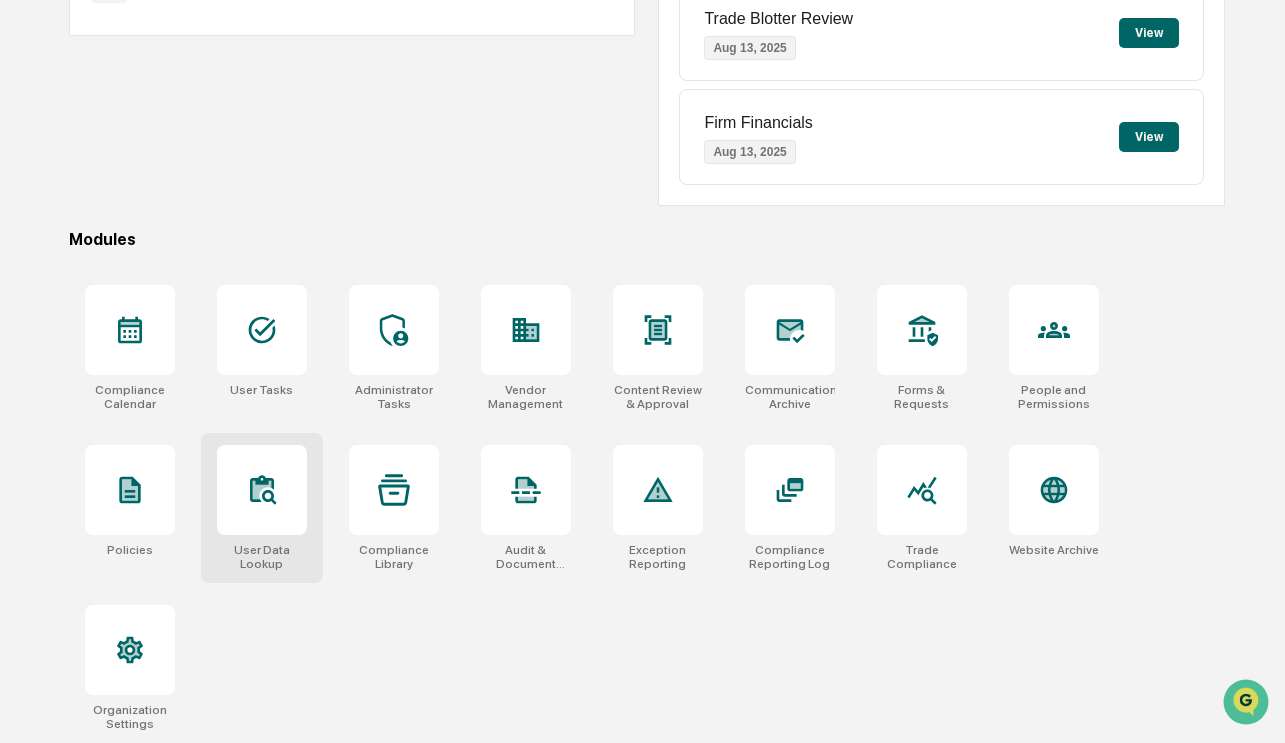 click at bounding box center (262, 490) 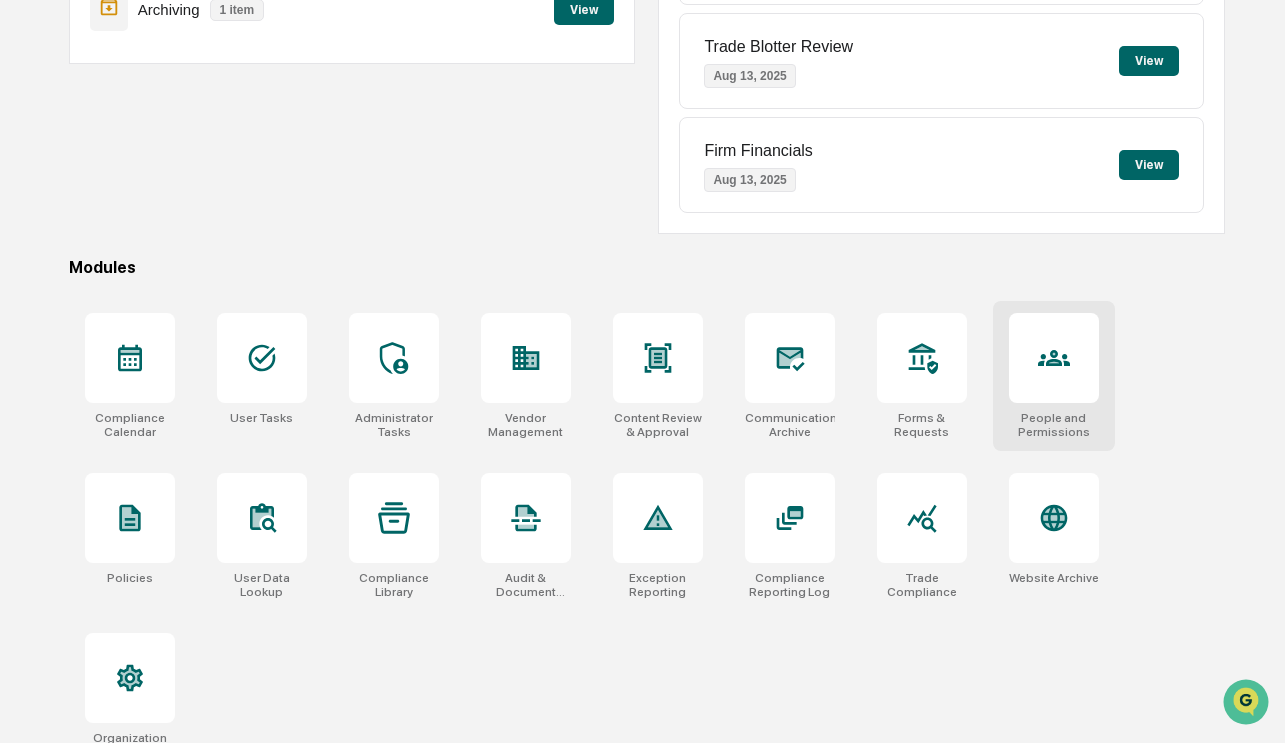 scroll, scrollTop: 385, scrollLeft: 0, axis: vertical 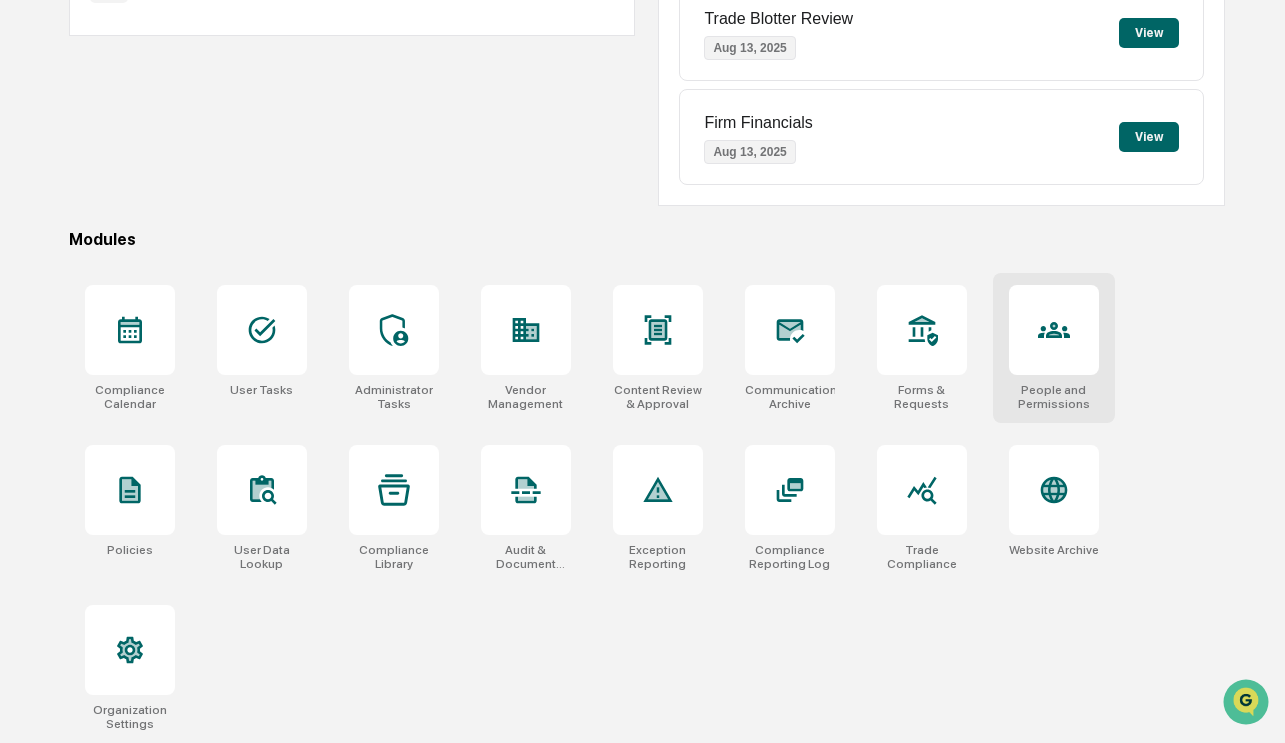 click 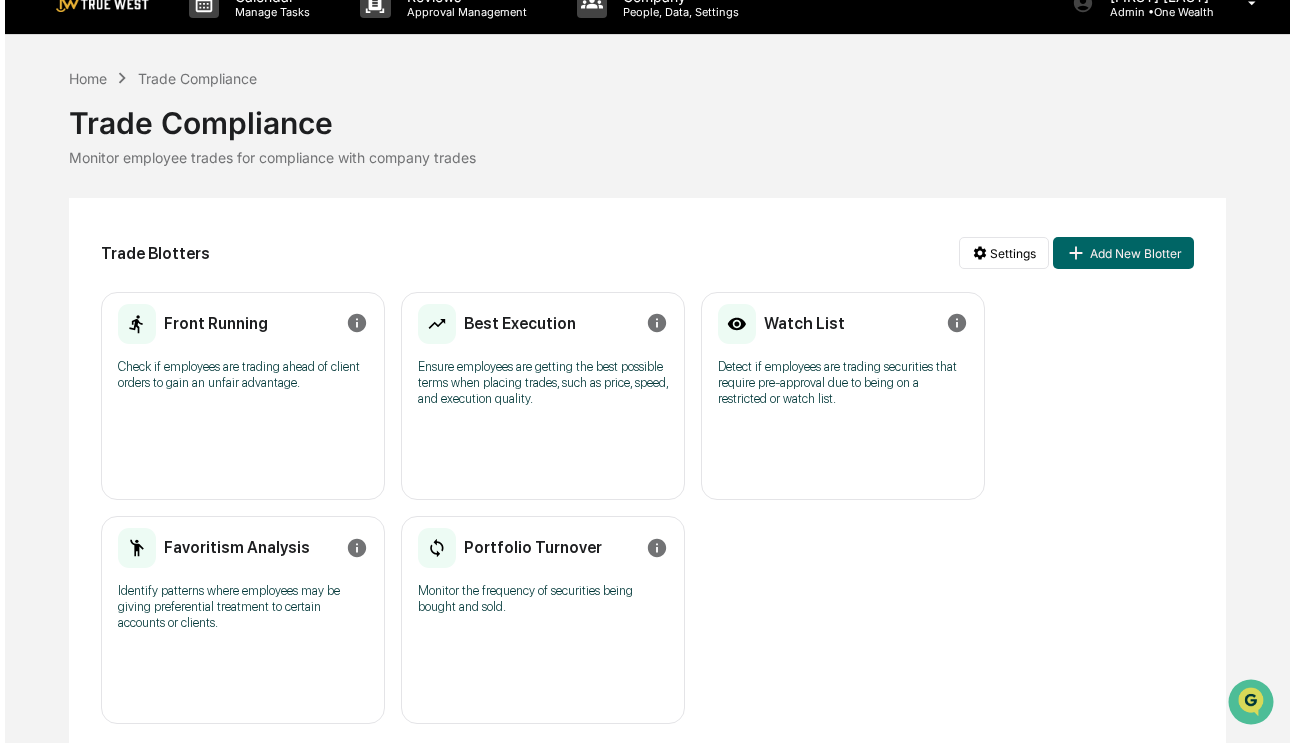 scroll, scrollTop: 41, scrollLeft: 0, axis: vertical 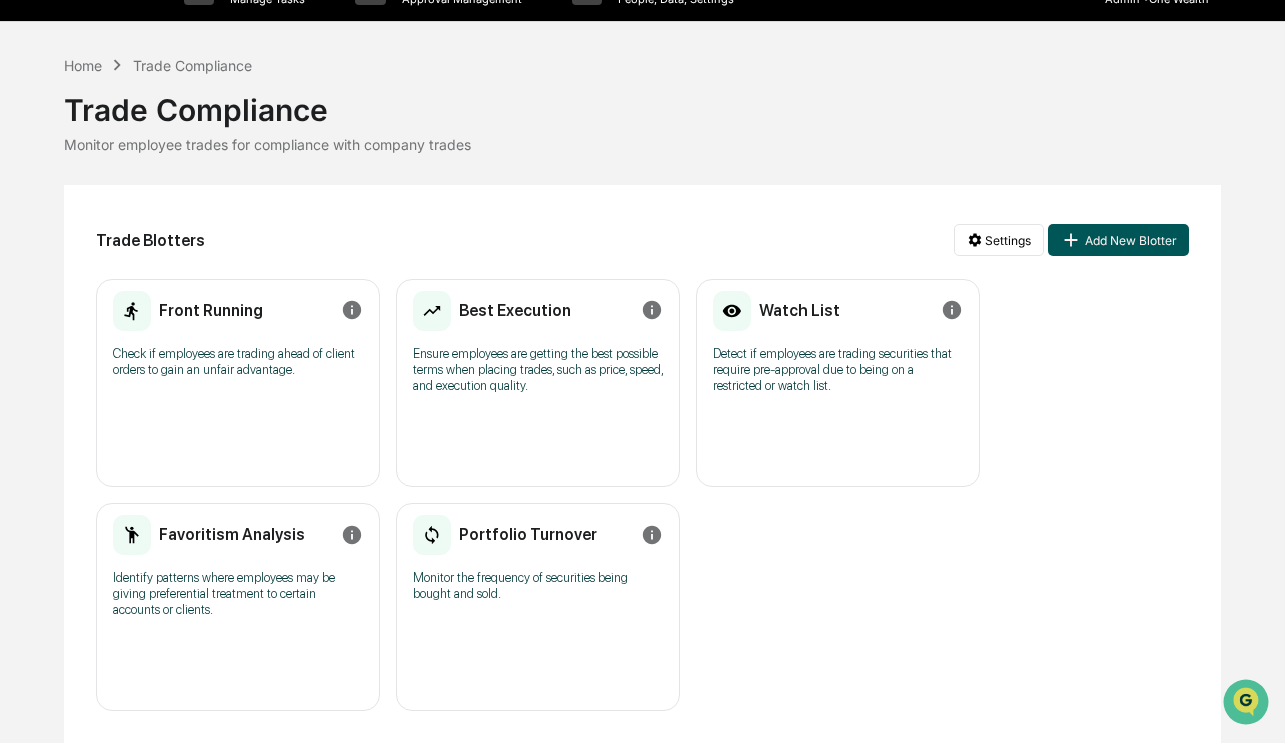 click on "Add New Blotter" at bounding box center (1118, 240) 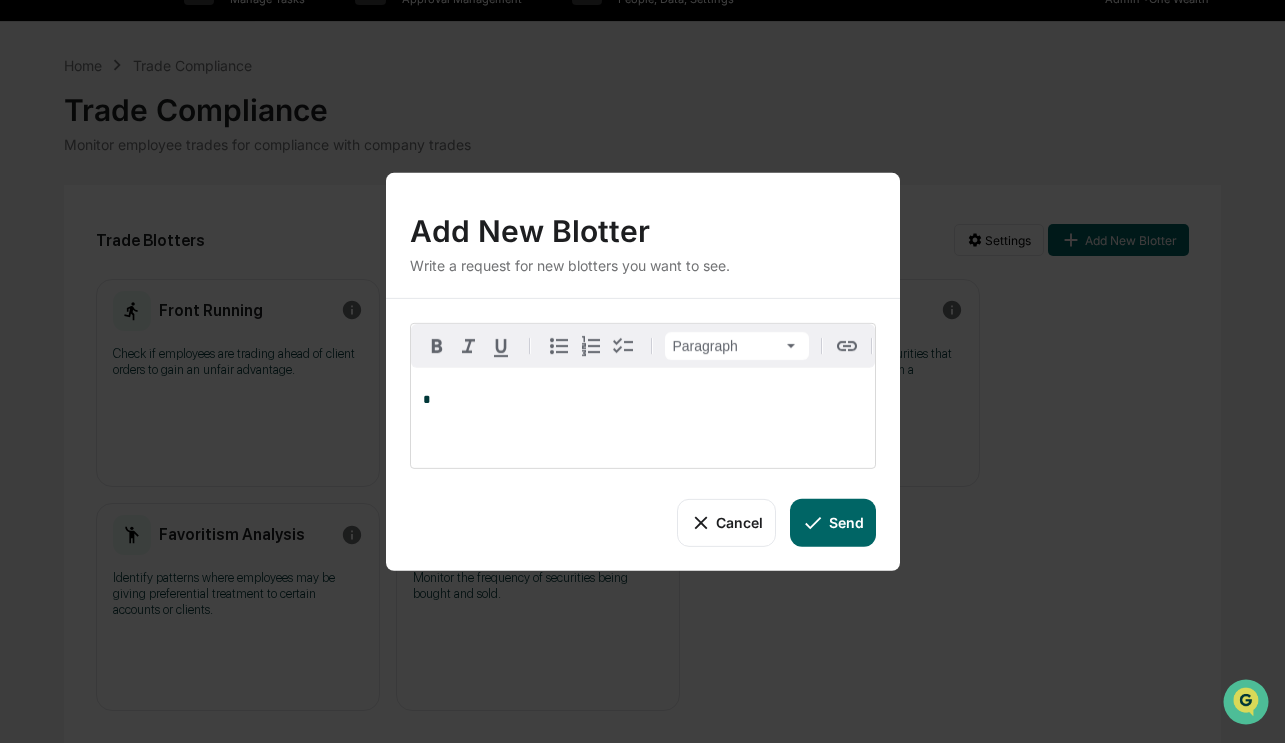 click on "Cancel" at bounding box center (726, 522) 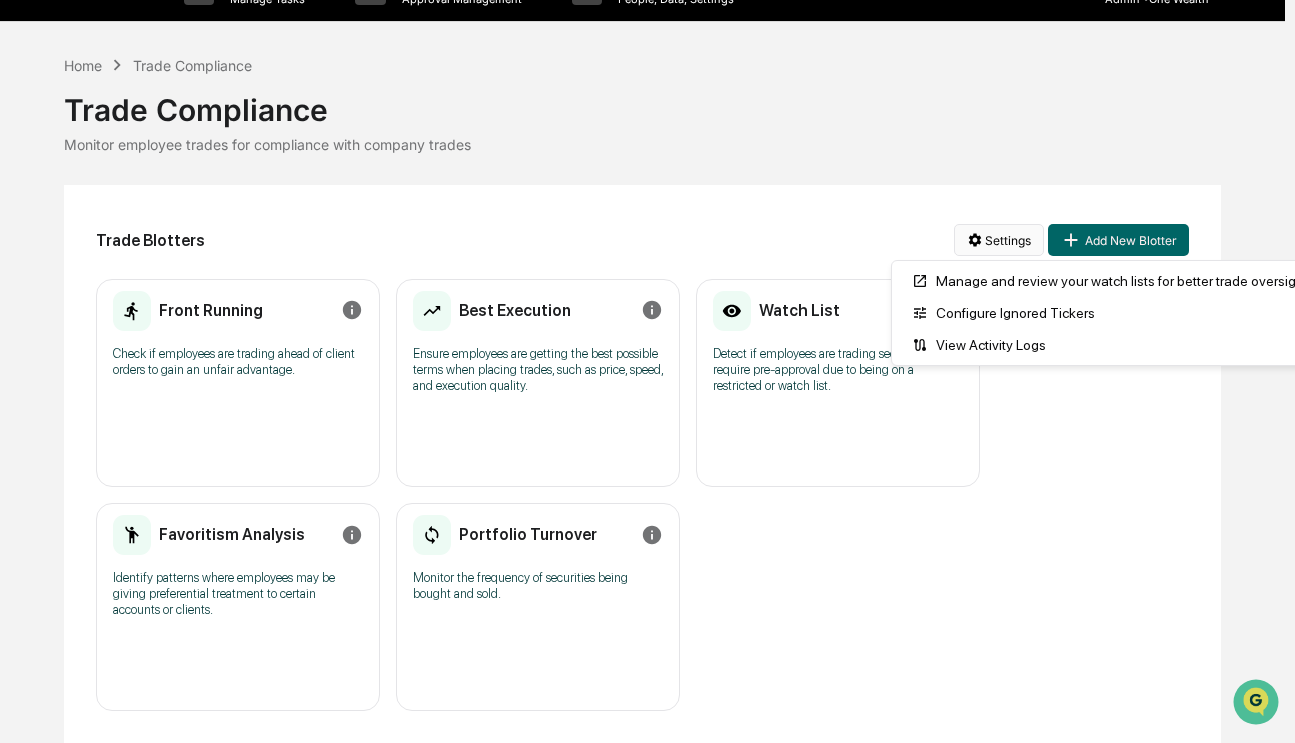 click on "Calendar Manage Tasks Reviews Approval Management Company People, Data, Settings Ryan Cleary Admin •  One Wealth  Home Trade Compliance Trade Compliance Monitor employee trades for compliance with company trades Trade Blotters Settings Add New Blotter Front Running Check if employees are trading ahead of client orders to gain an unfair advantage. No entries Best Execution Ensure employees are getting the best possible terms when placing trades, such as price, speed, and execution quality. No entries Watch List Detect if employees are trading securities that require pre-approval due to being on a restricted or watch list. No entries Favoritism Analysis Identify patterns where employees may be giving preferential treatment to certain accounts or clients. No entries Portfolio Turnover Monitor the frequency of securities being bought and sold. No entries  Manage Watch Lists  Configure Ignored Tickers  View Activity Logs" at bounding box center [647, 330] 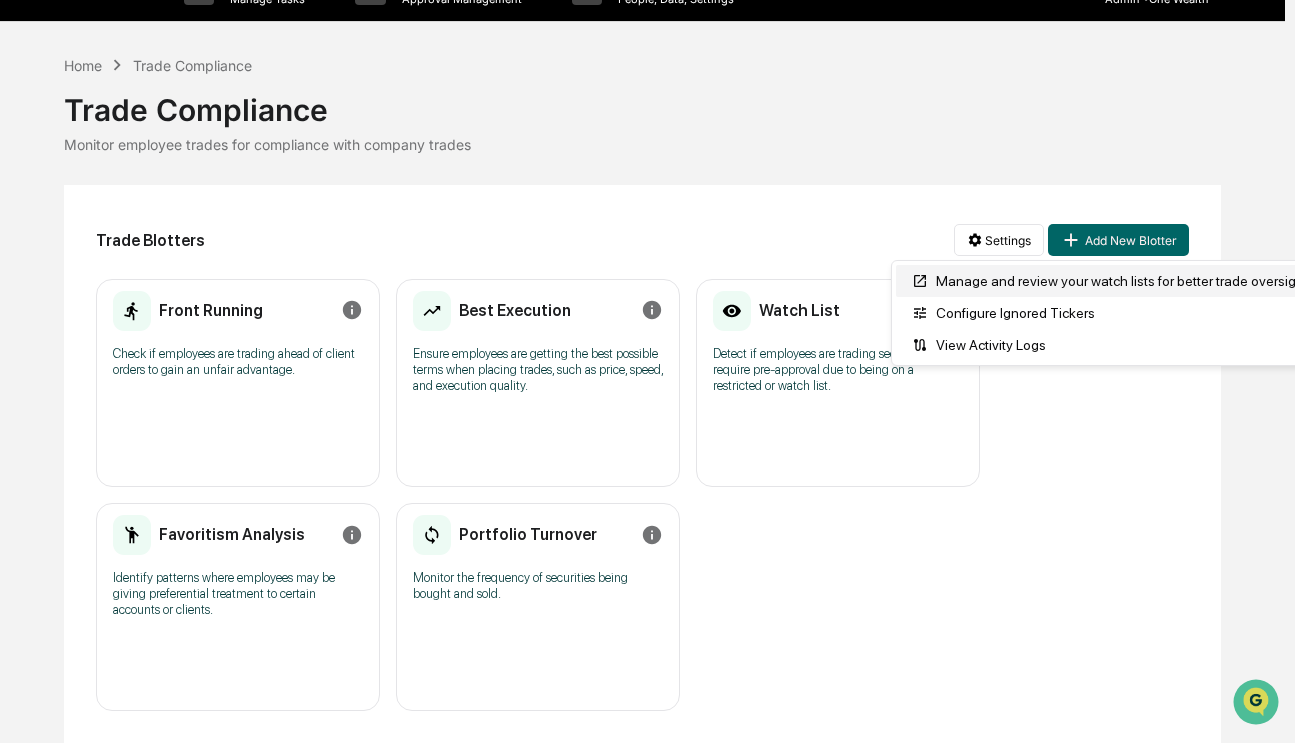 click on "Manage Watch Lists" at bounding box center [1110, 281] 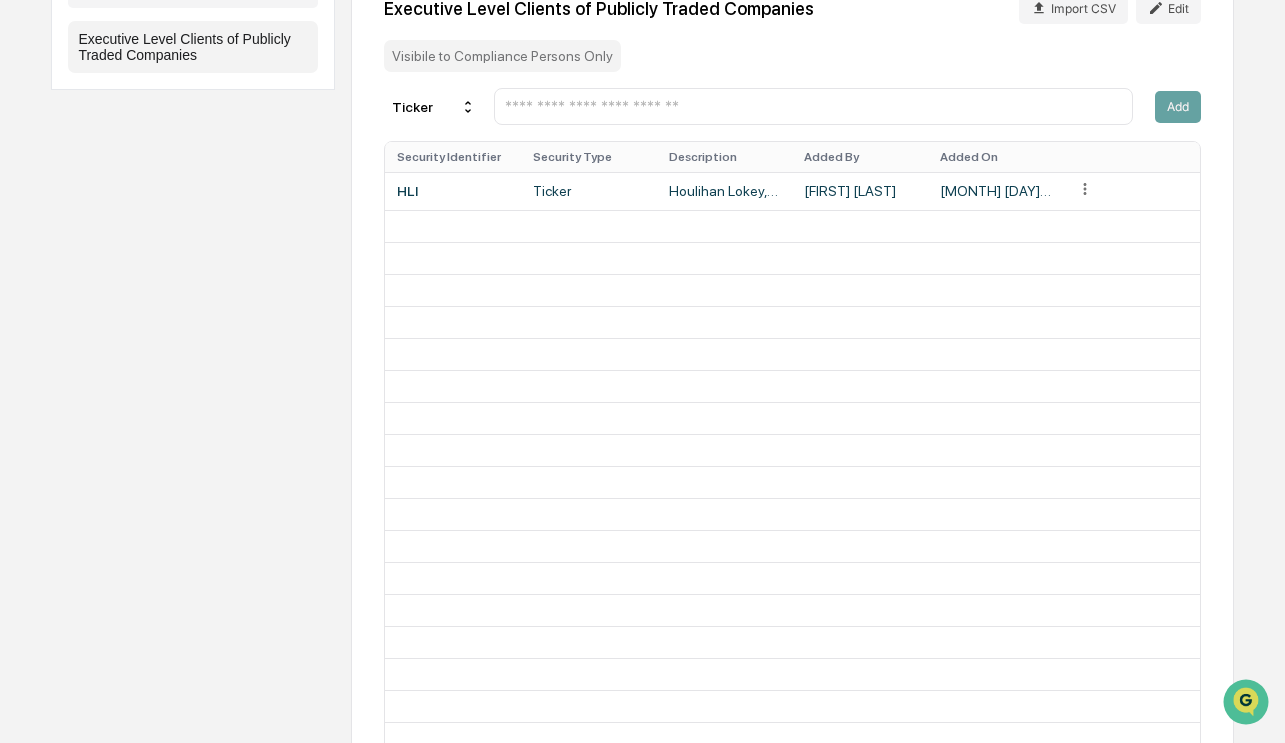 scroll, scrollTop: 0, scrollLeft: 0, axis: both 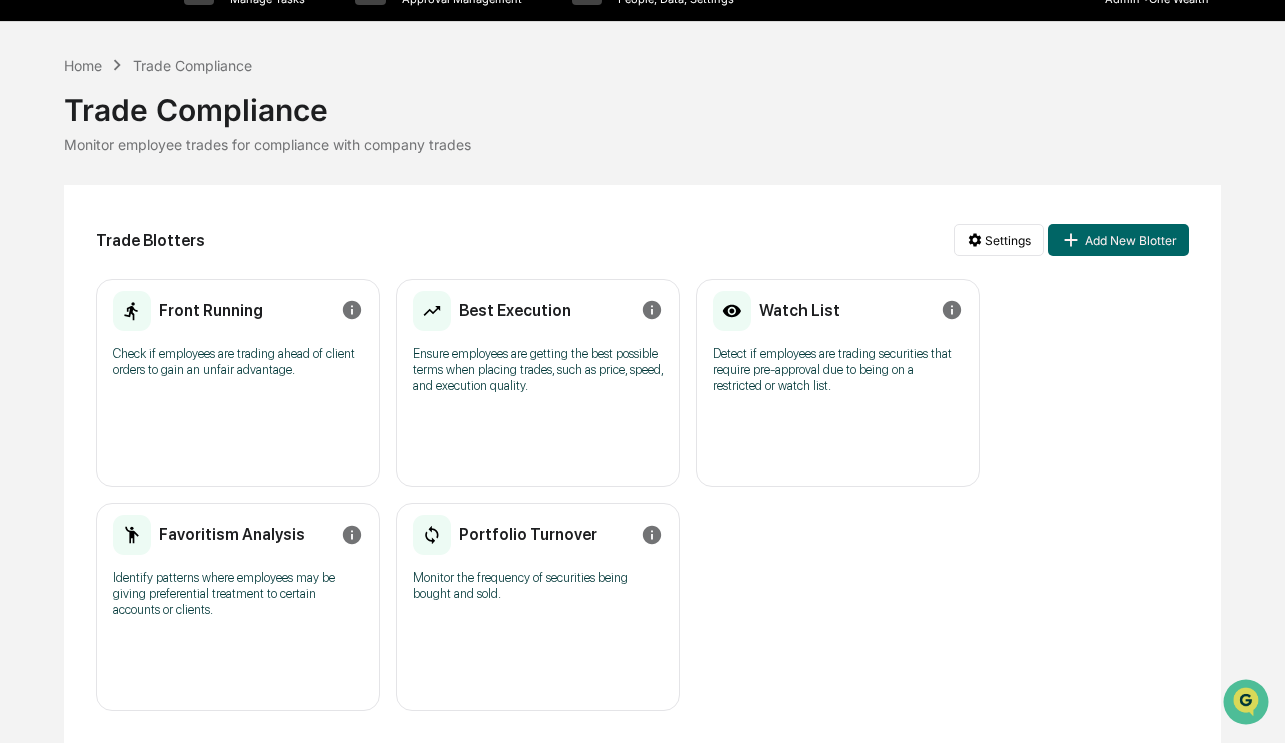 click on "Trade Compliance" at bounding box center (642, 102) 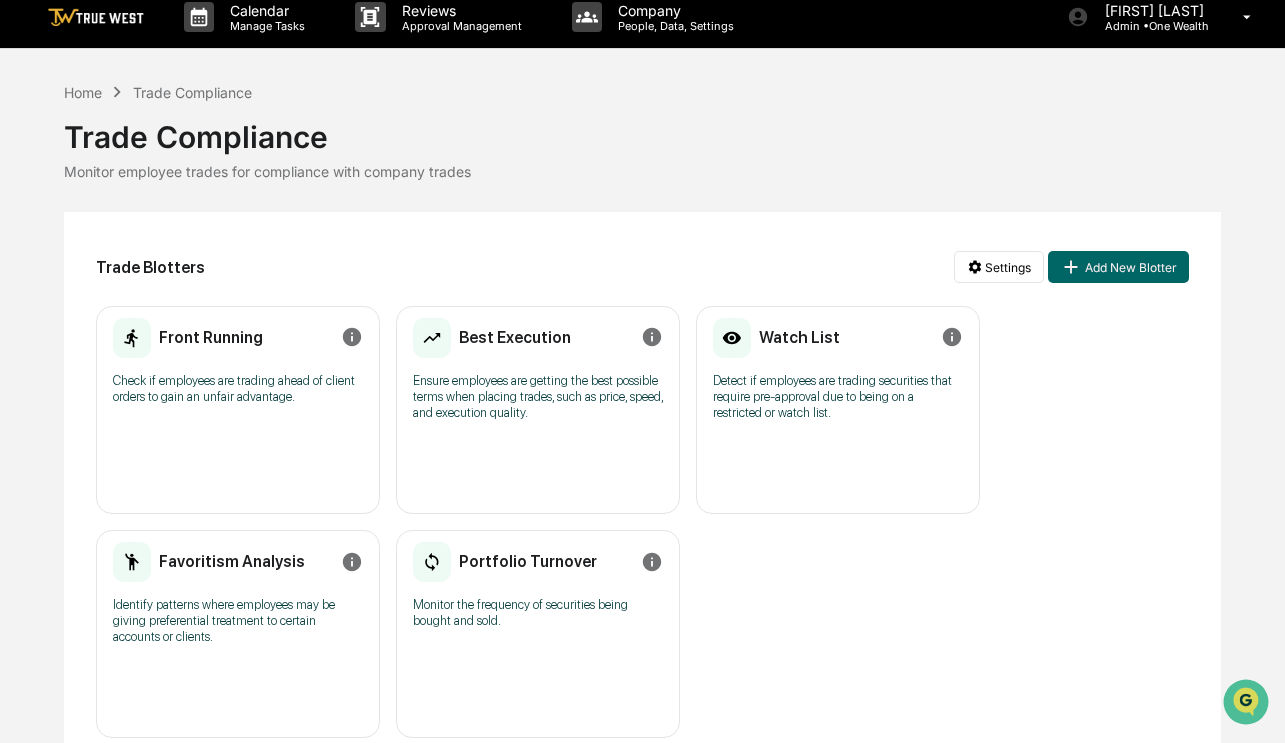 scroll, scrollTop: 0, scrollLeft: 0, axis: both 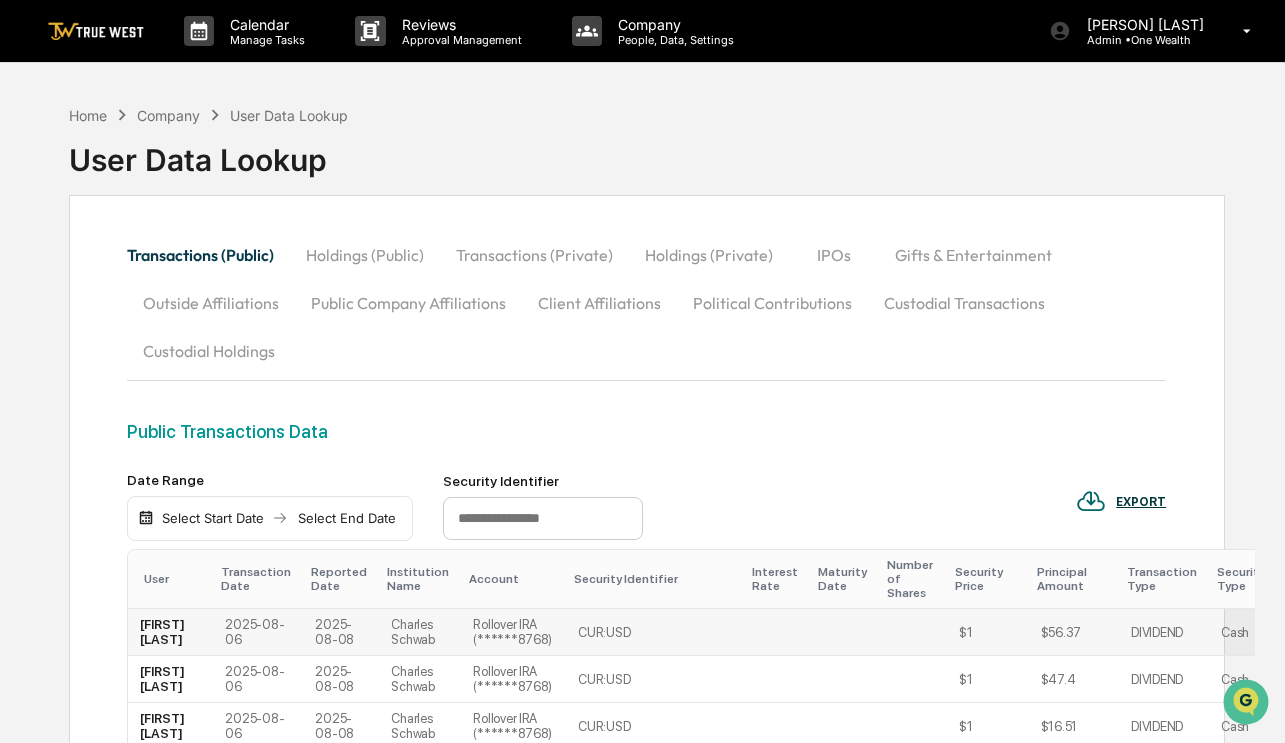 click on "[FIRST] [LAST]" at bounding box center (170, 632) 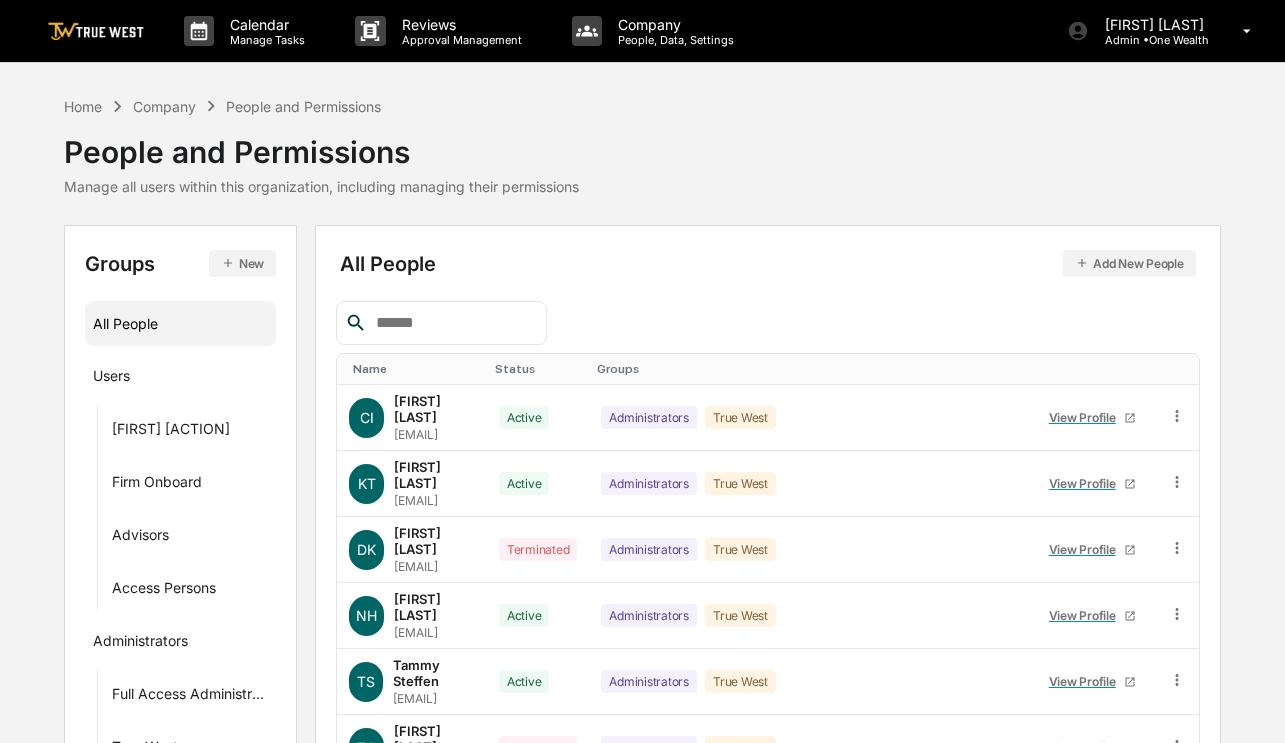 scroll, scrollTop: 0, scrollLeft: 0, axis: both 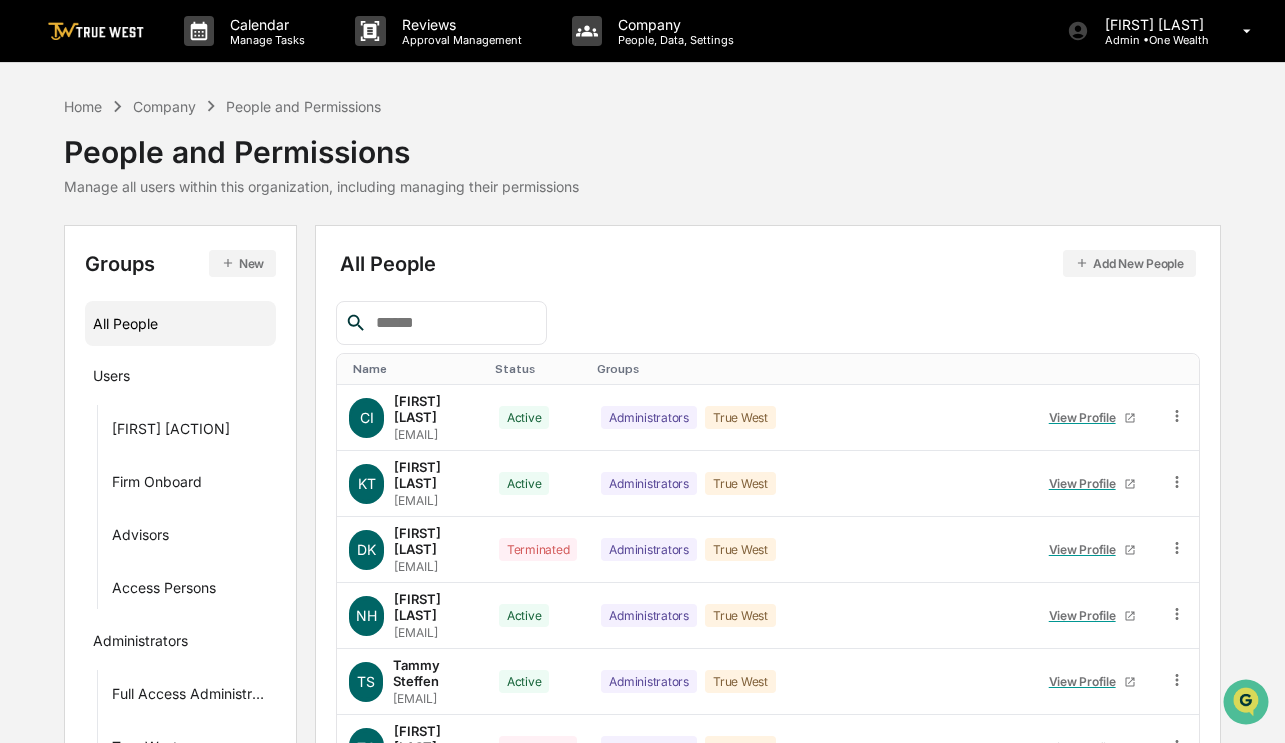 click on "All People  Add New People" at bounding box center (767, 263) 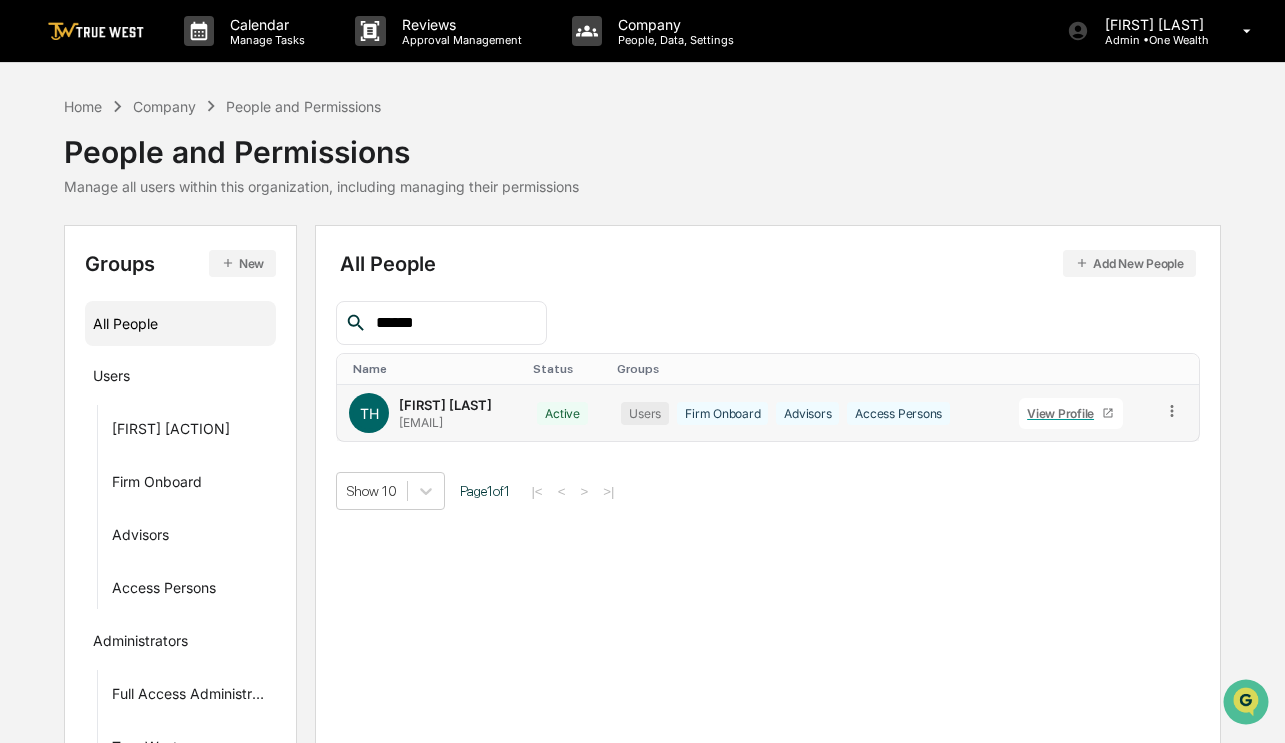 type on "******" 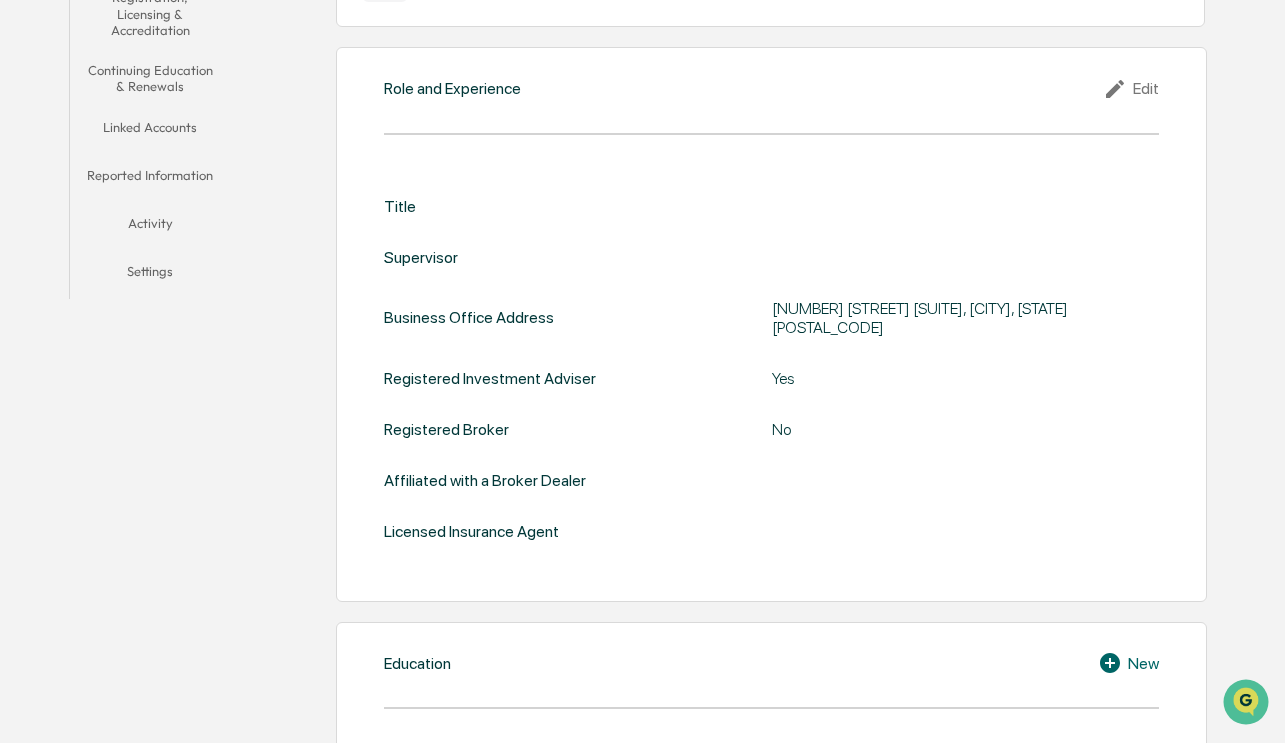scroll, scrollTop: 200, scrollLeft: 0, axis: vertical 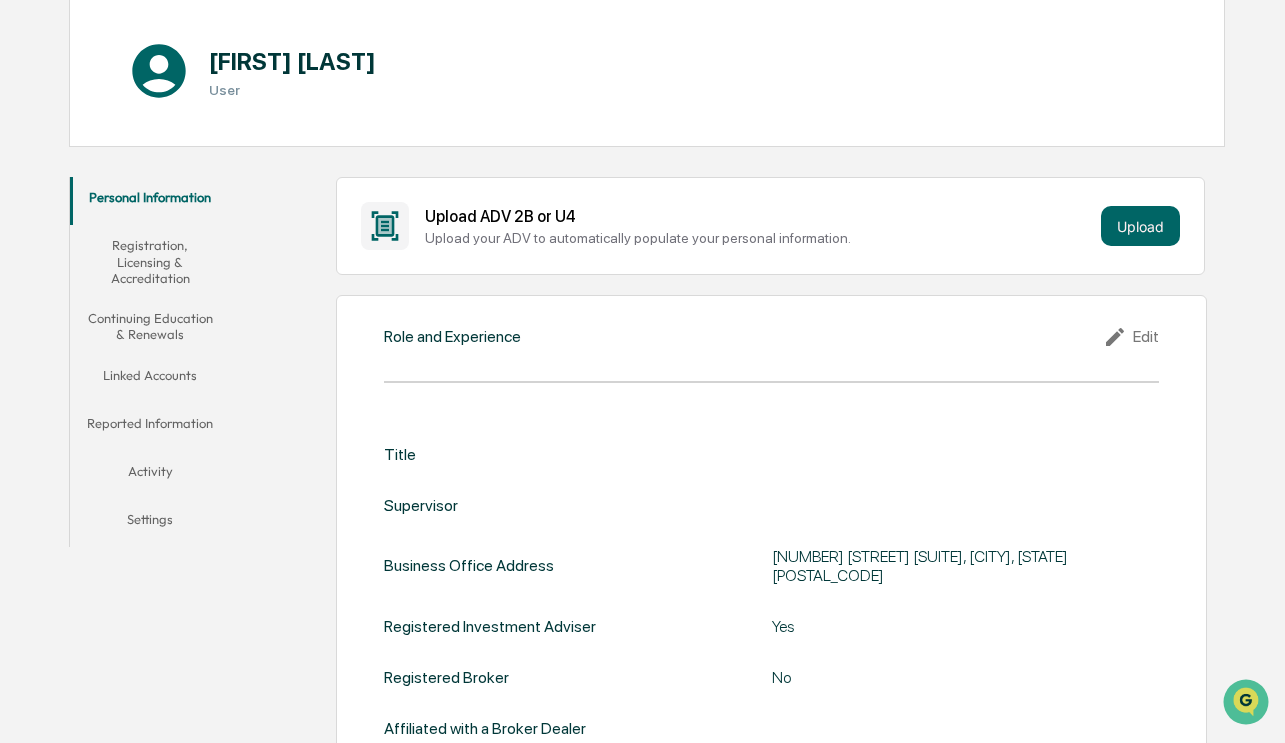 click on "Linked Accounts" at bounding box center [150, 379] 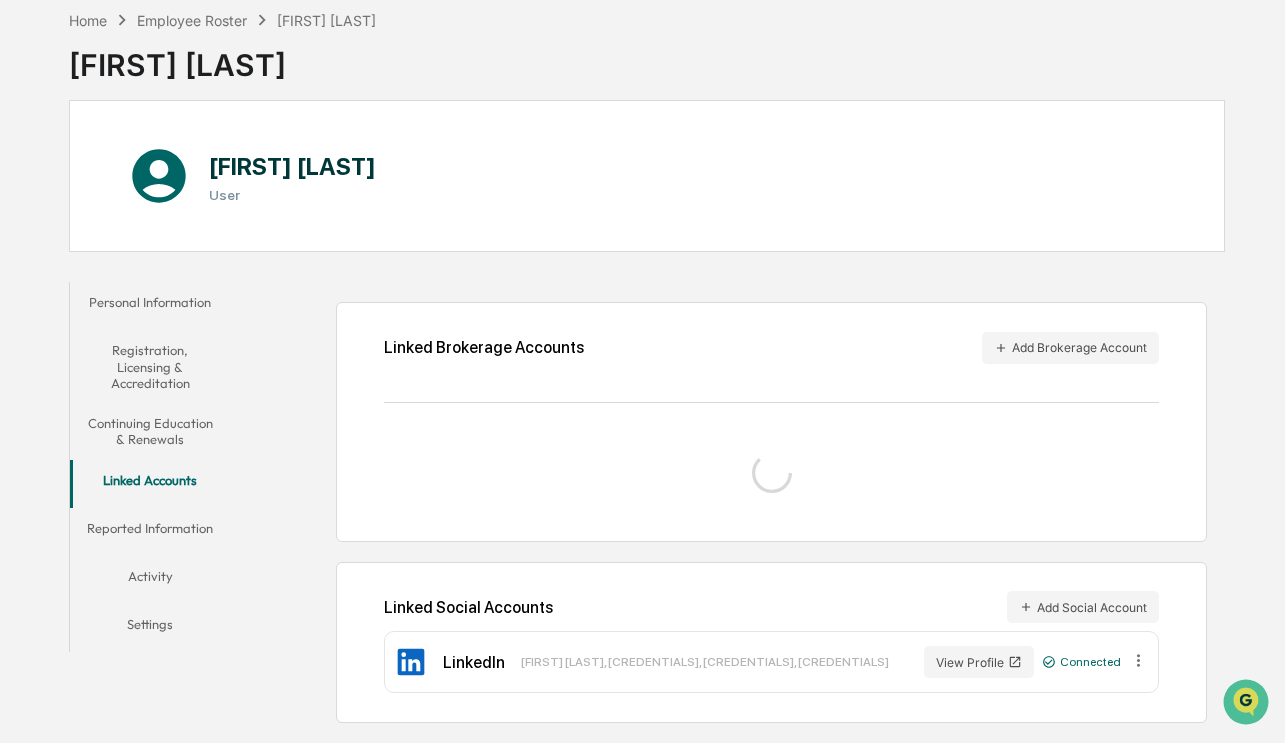 scroll, scrollTop: 162, scrollLeft: 0, axis: vertical 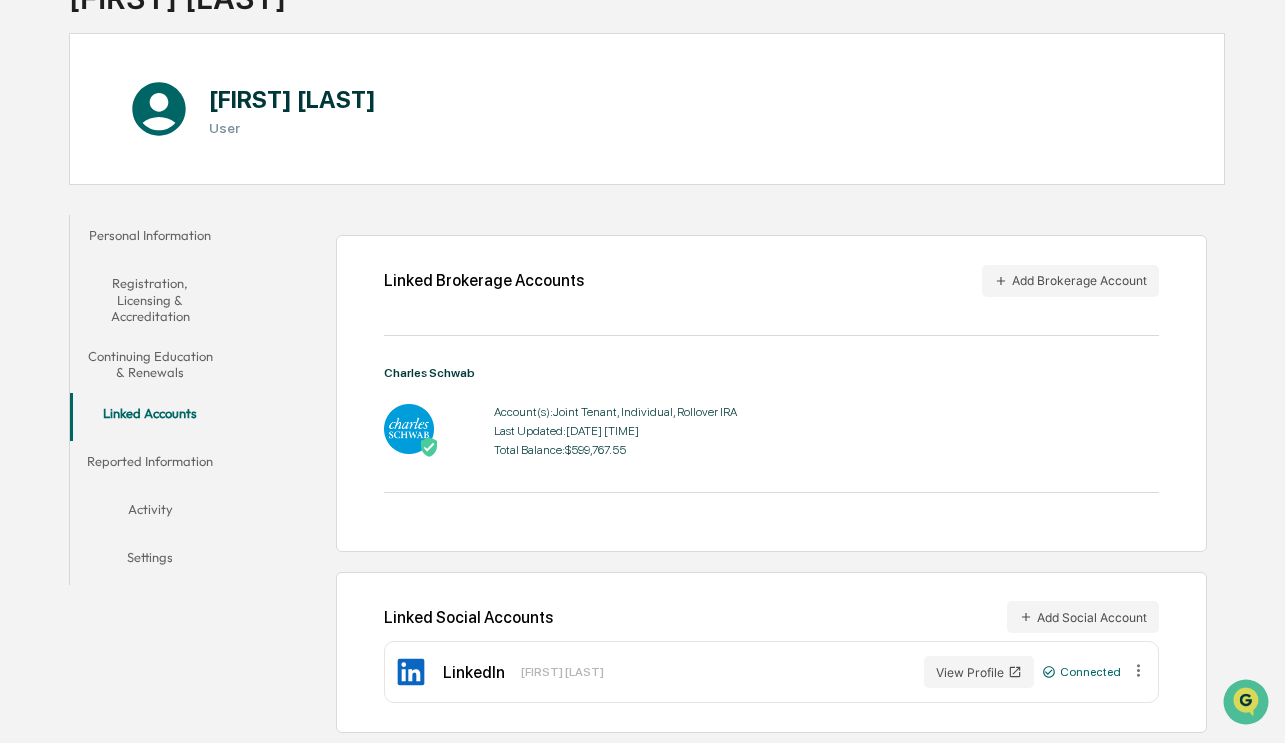 click on "Linked Brokerage Accounts Add Brokerage Account Charles Schwab Account(s): [ACCOUNT_TYPE], [ACCOUNT_TYPE], [ACCOUNT_TYPE] Last Updated: [DATE] [TIME] Total Balance: [CURRENCY][AMOUNT] Linked Social Accounts Add Social Account LinkedIn [FIRST] [LAST] View Profile Connected" at bounding box center [732, 473] 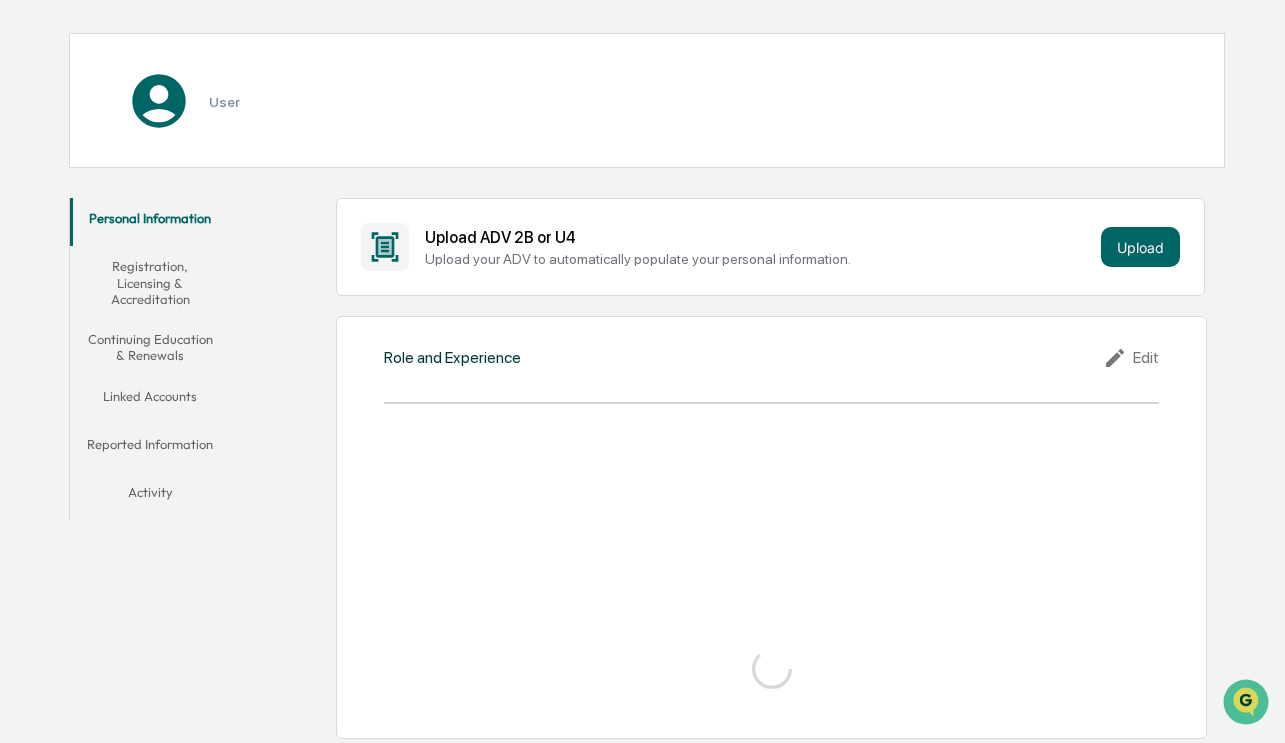 scroll, scrollTop: 200, scrollLeft: 0, axis: vertical 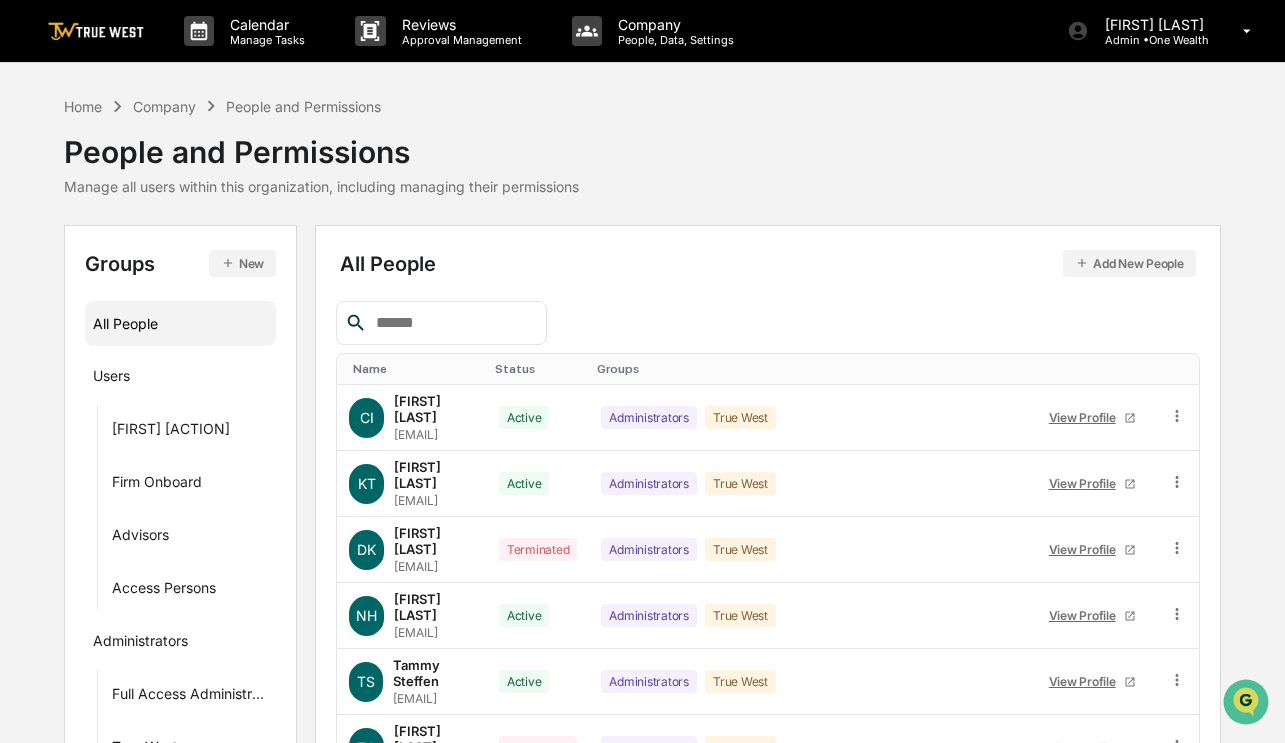 click at bounding box center [453, 323] 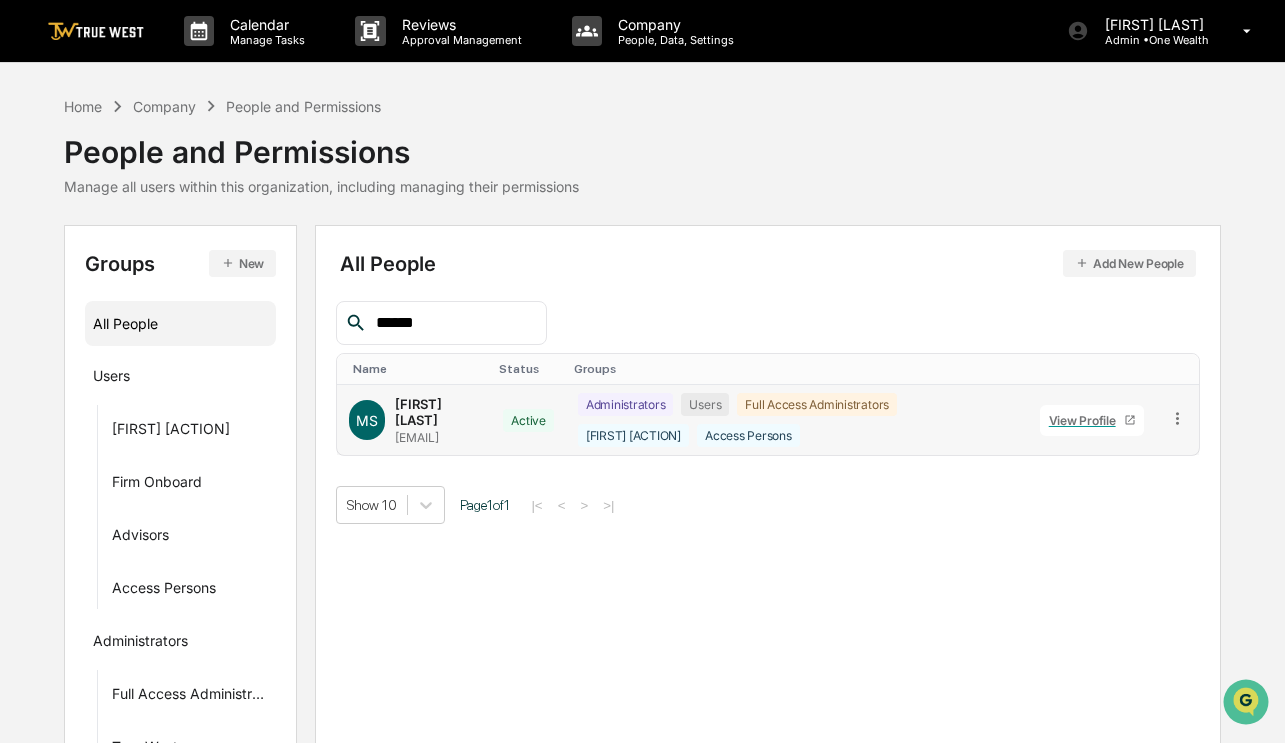 type on "******" 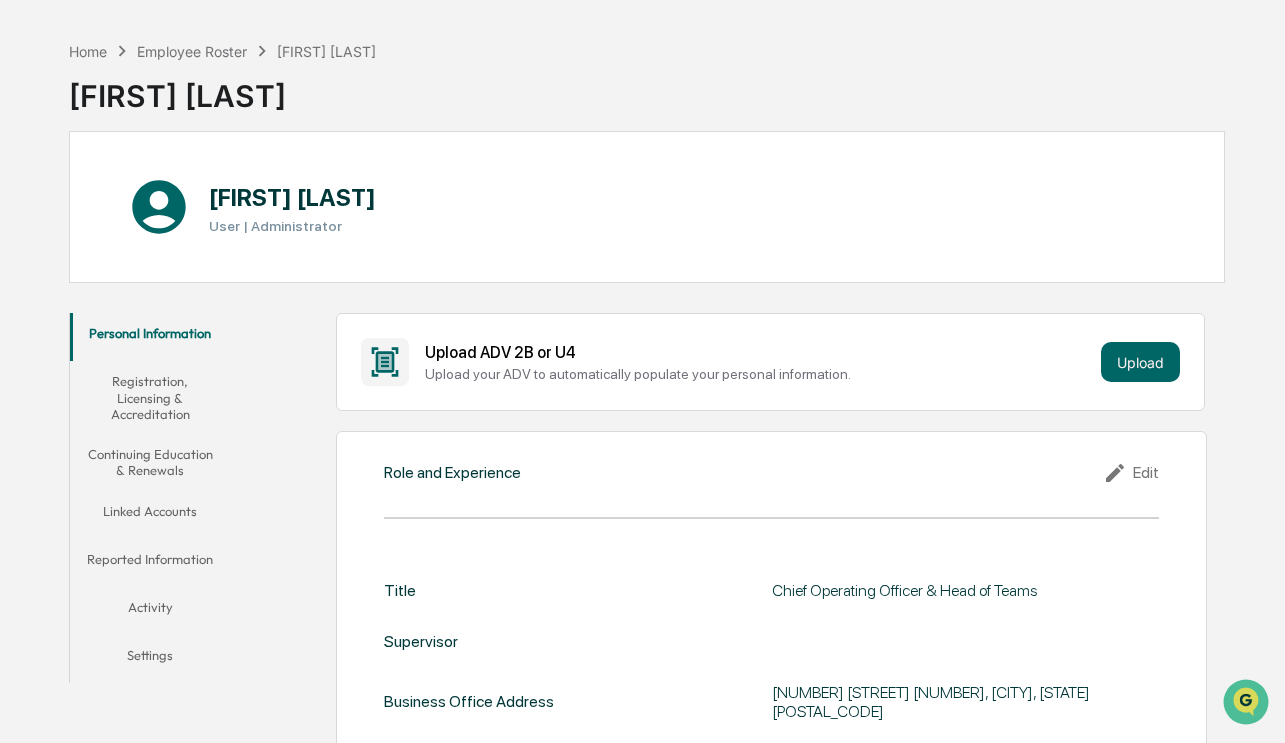 scroll, scrollTop: 200, scrollLeft: 0, axis: vertical 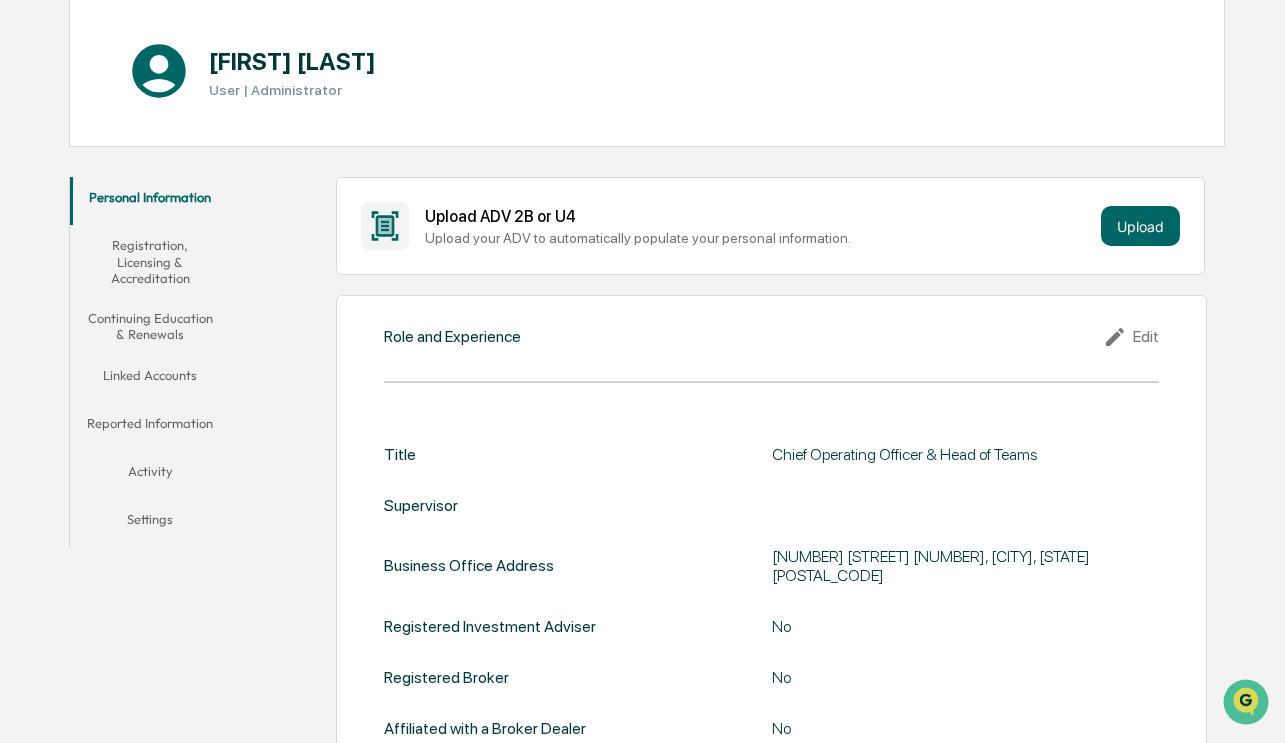 click on "Linked Accounts" at bounding box center [150, 379] 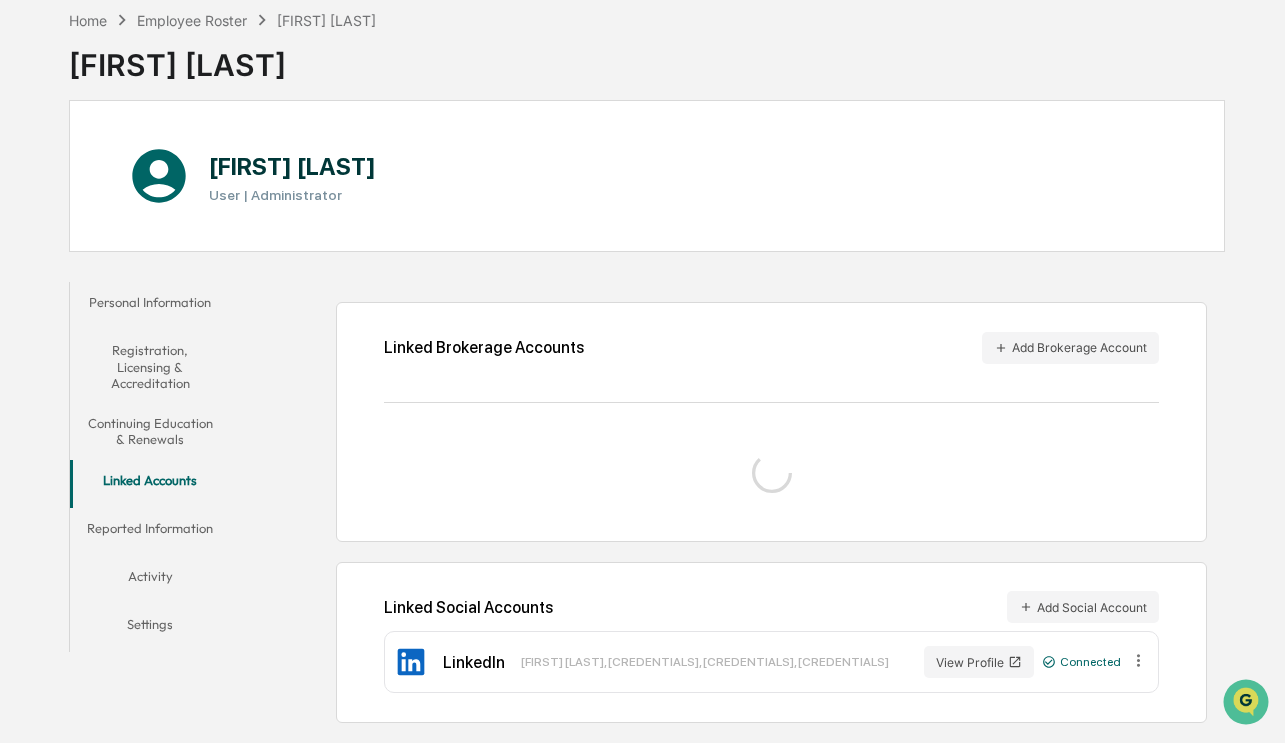 scroll, scrollTop: 133, scrollLeft: 0, axis: vertical 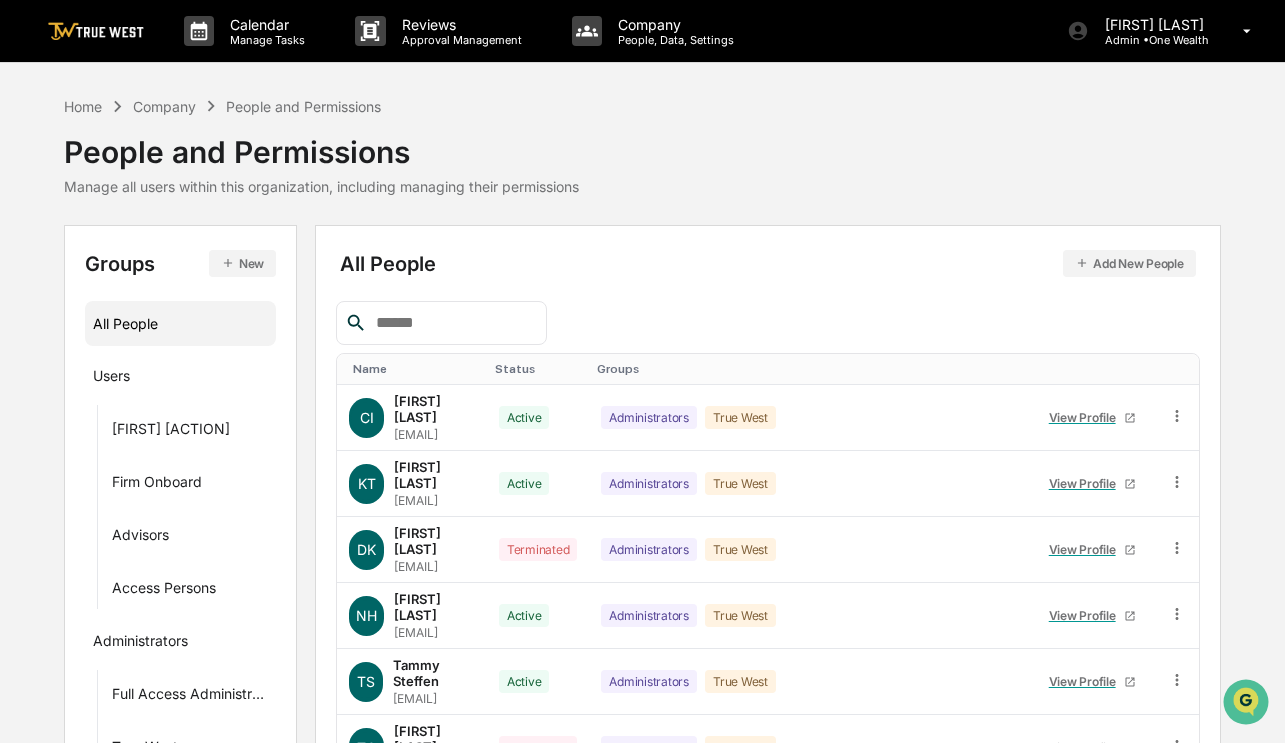 click at bounding box center [453, 323] 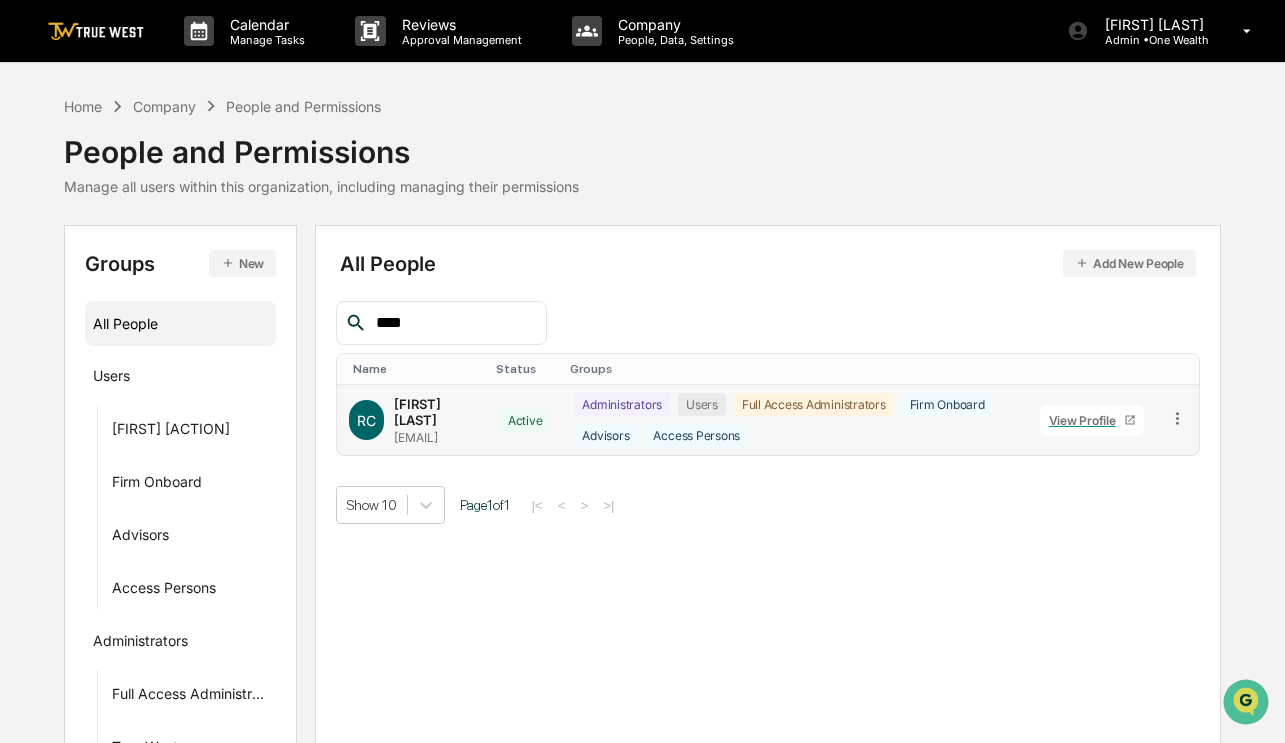 type on "****" 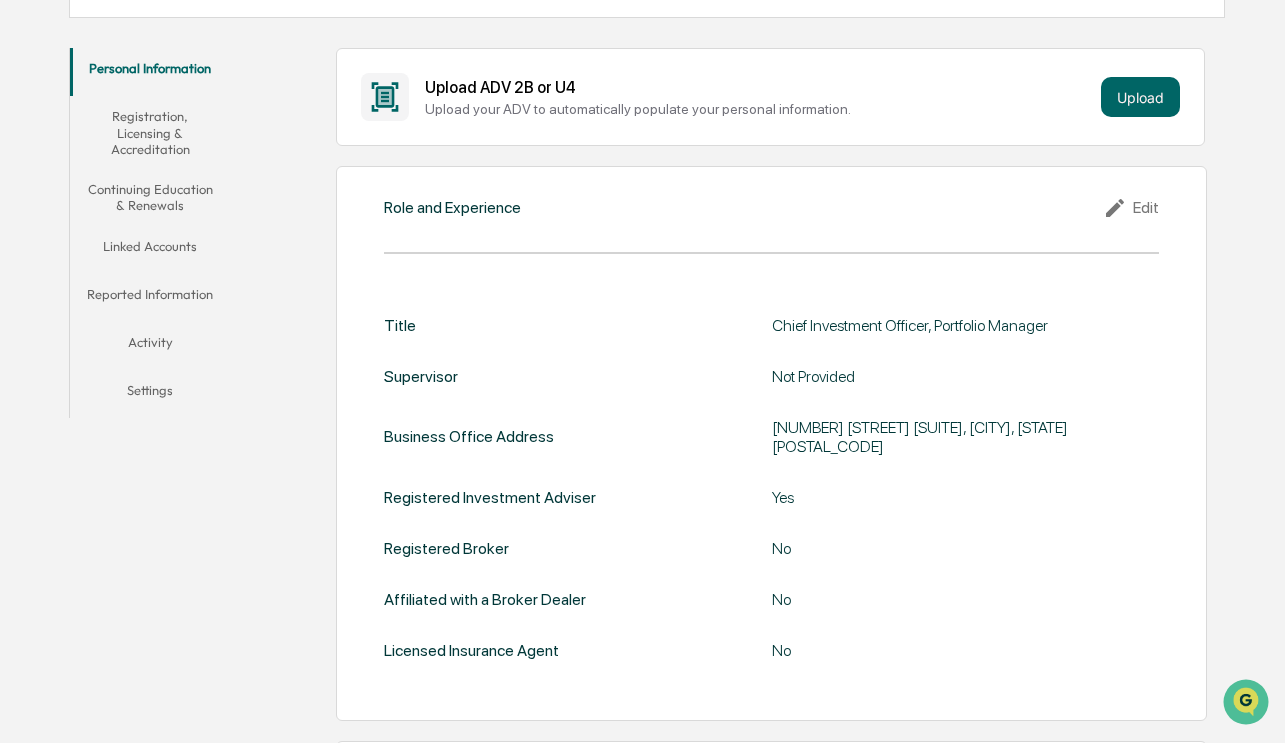 scroll, scrollTop: 0, scrollLeft: 0, axis: both 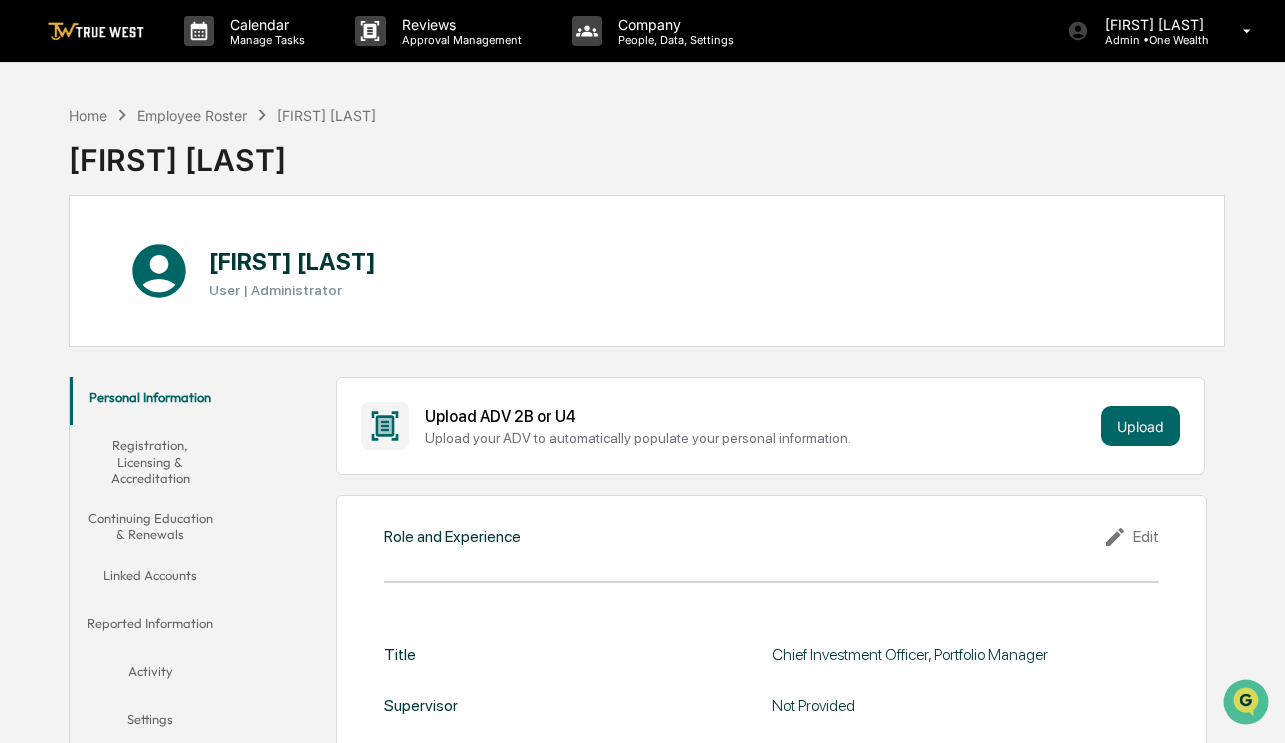 click on "Linked Accounts" at bounding box center [150, 579] 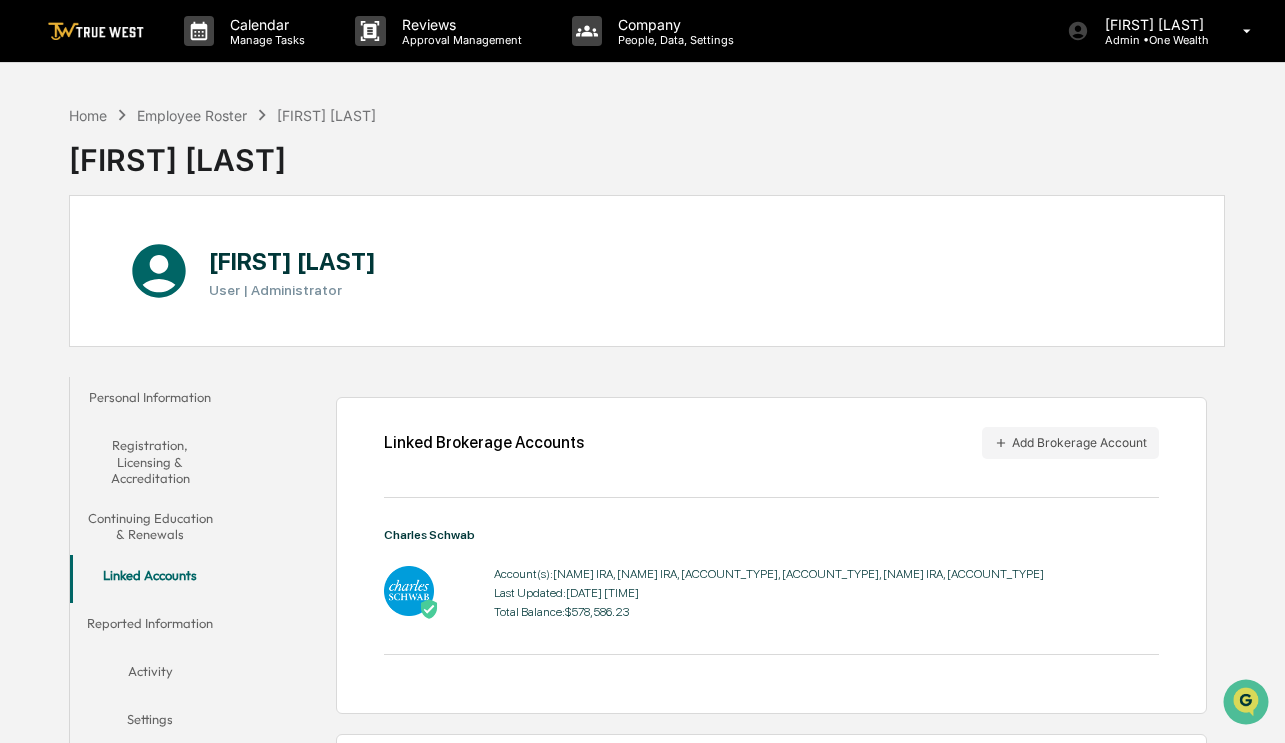 click on "Home Employee Roster [FIRST] [LAST] [FIRST] [LAST]" at bounding box center (647, 145) 